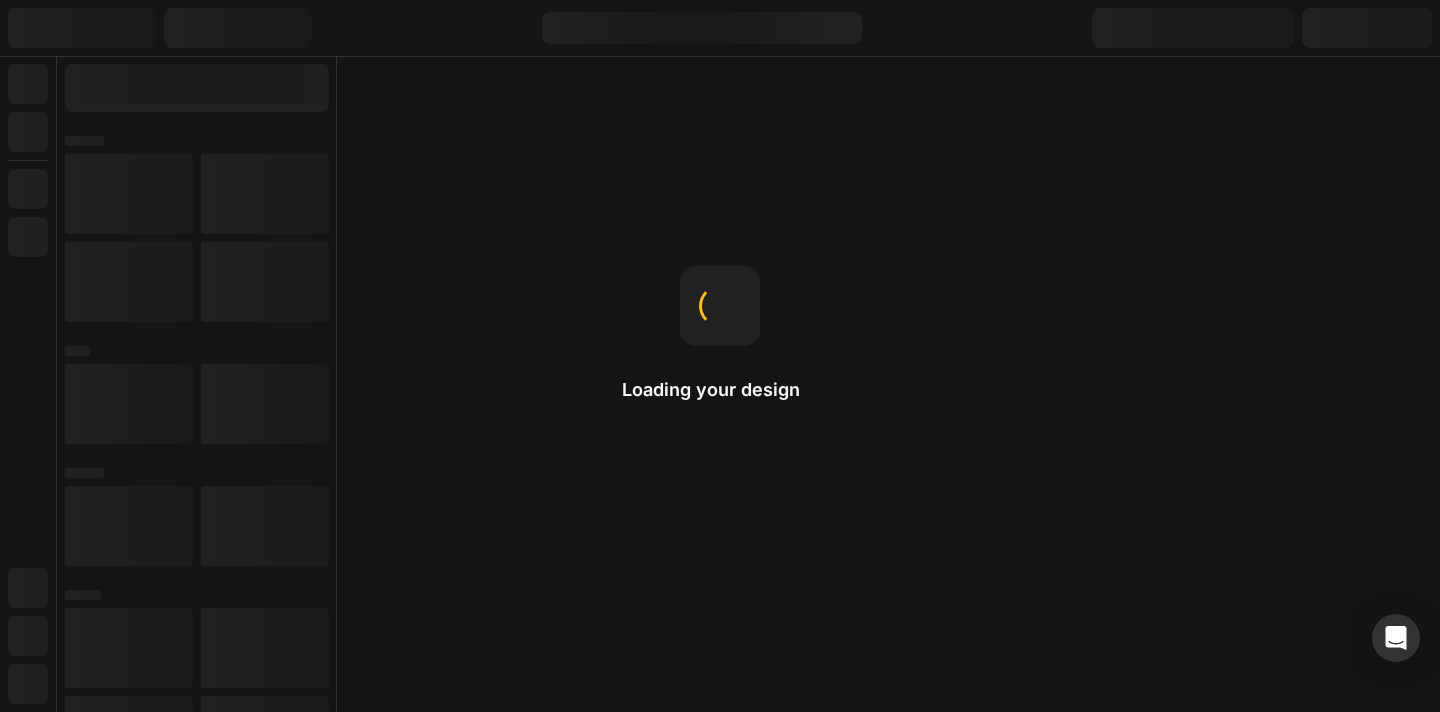 scroll, scrollTop: 0, scrollLeft: 0, axis: both 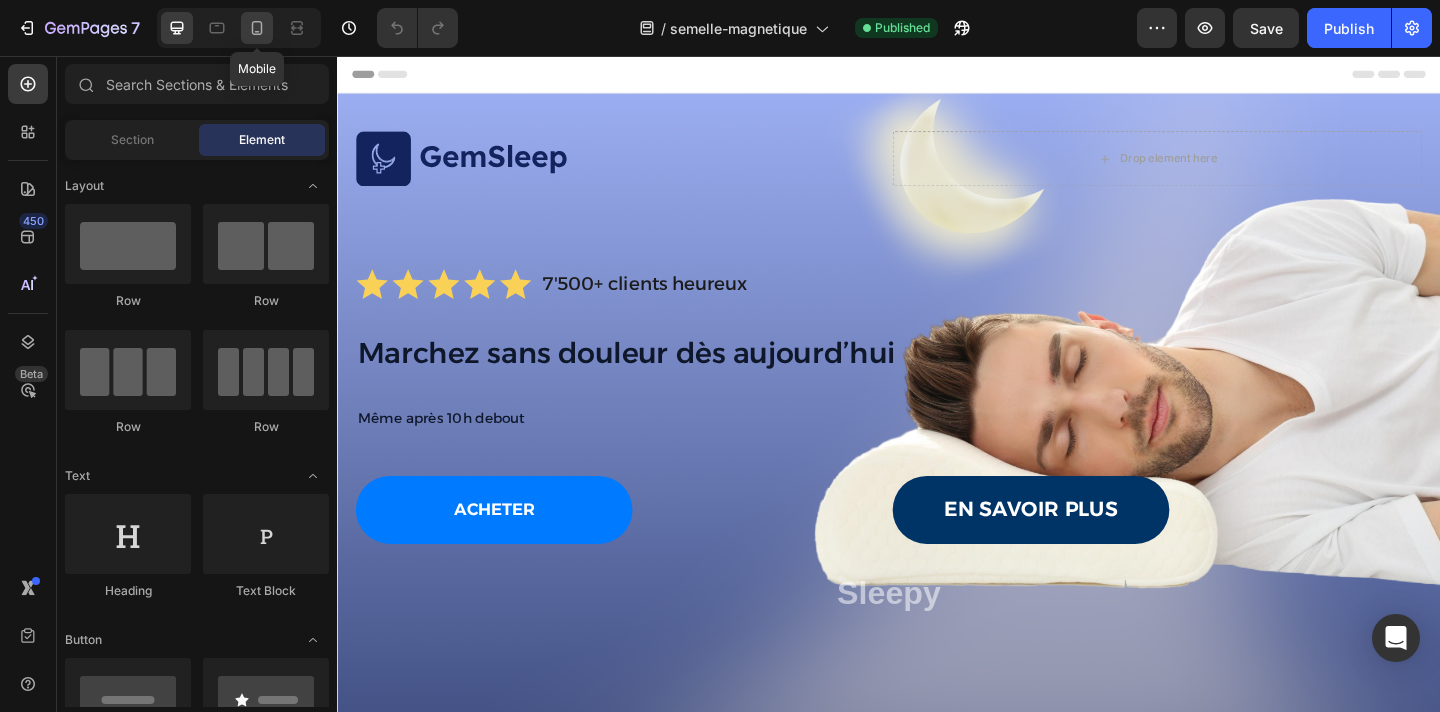 click 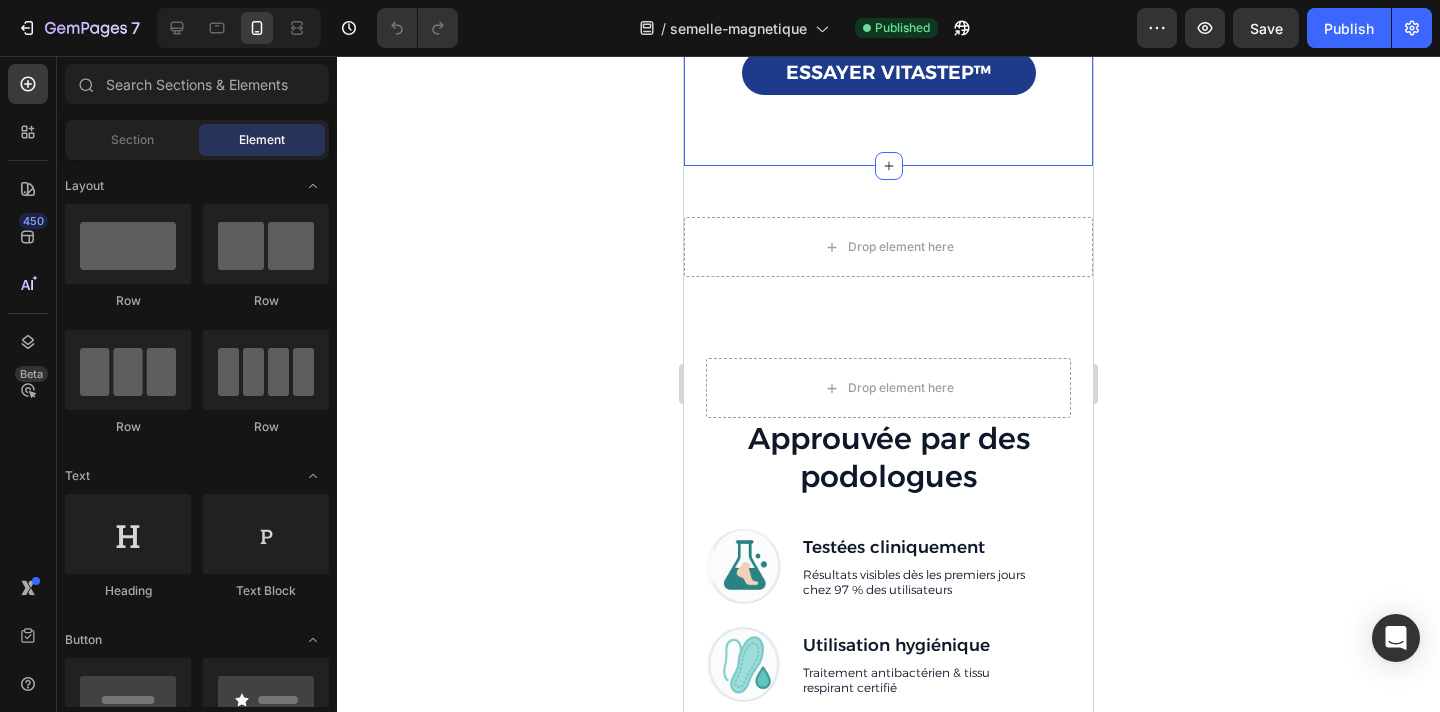 scroll, scrollTop: 2185, scrollLeft: 0, axis: vertical 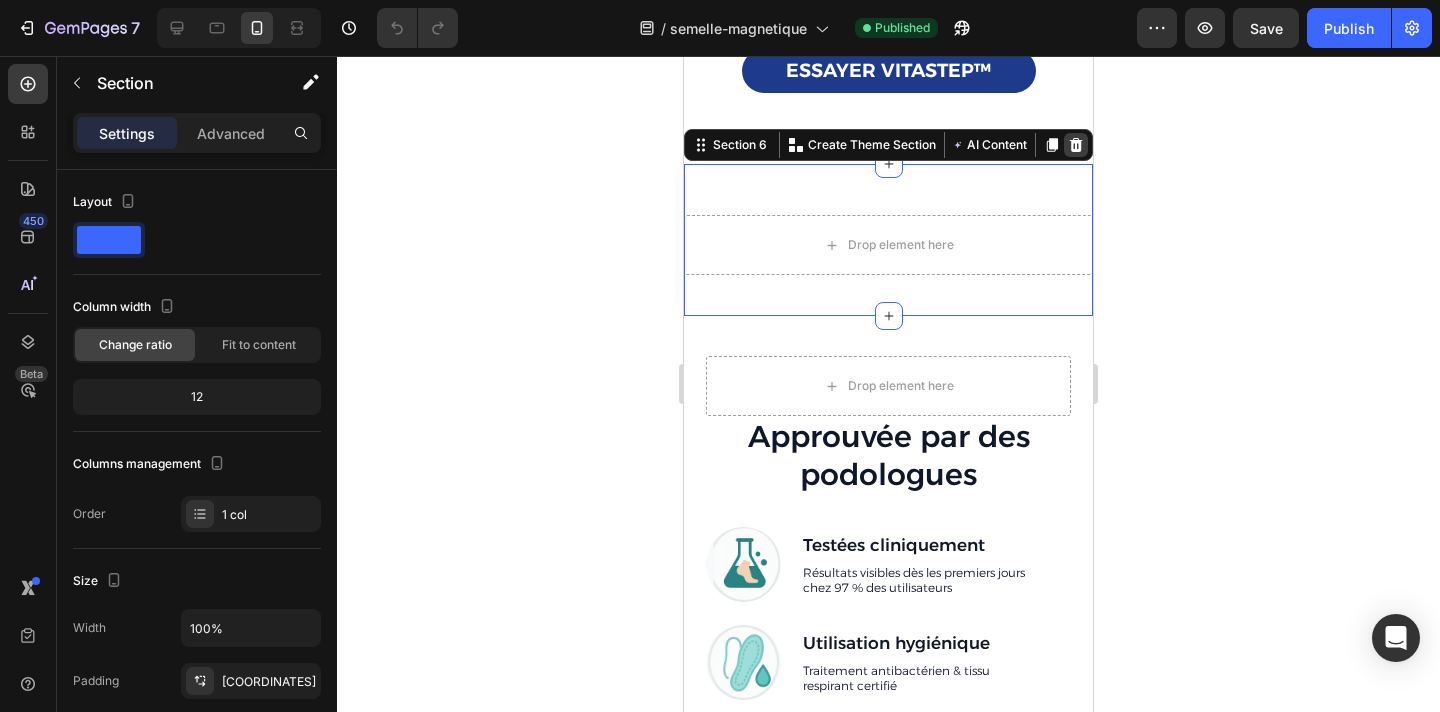 click 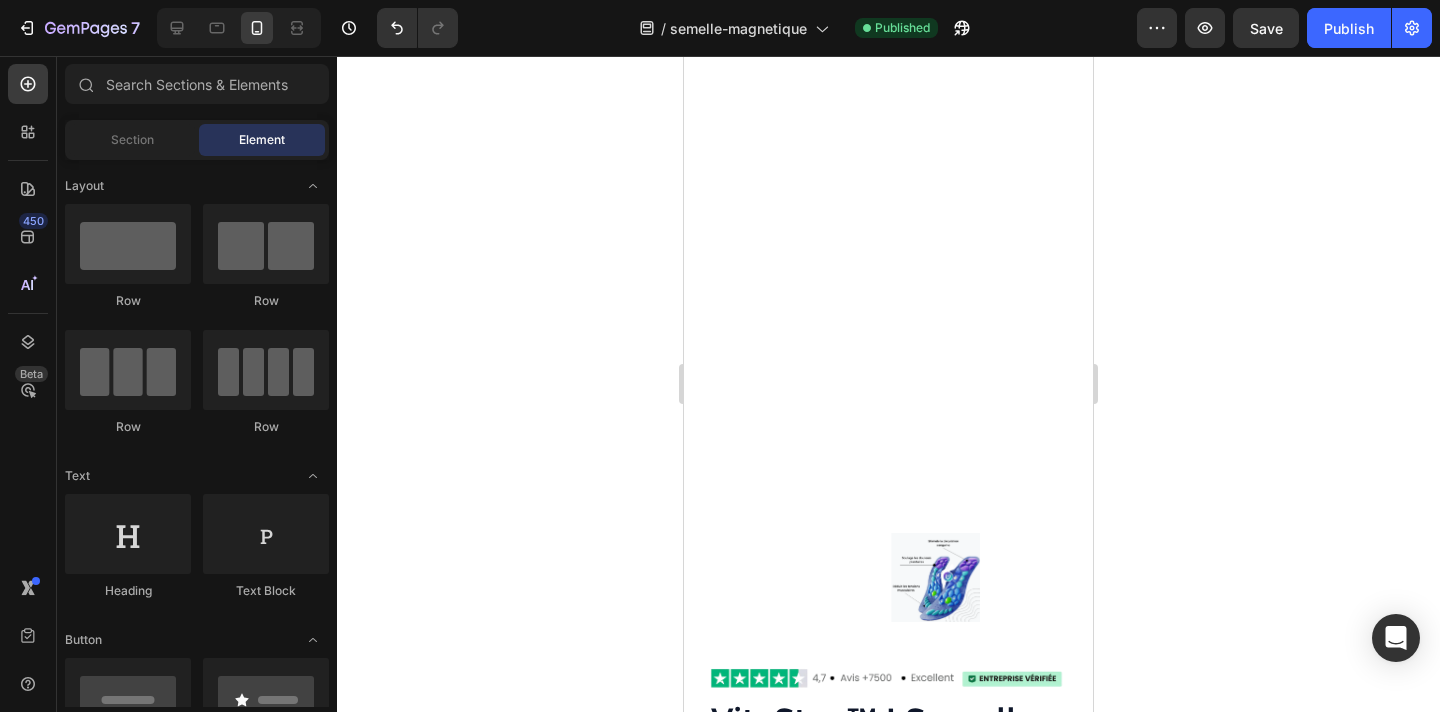 scroll, scrollTop: 3290, scrollLeft: 0, axis: vertical 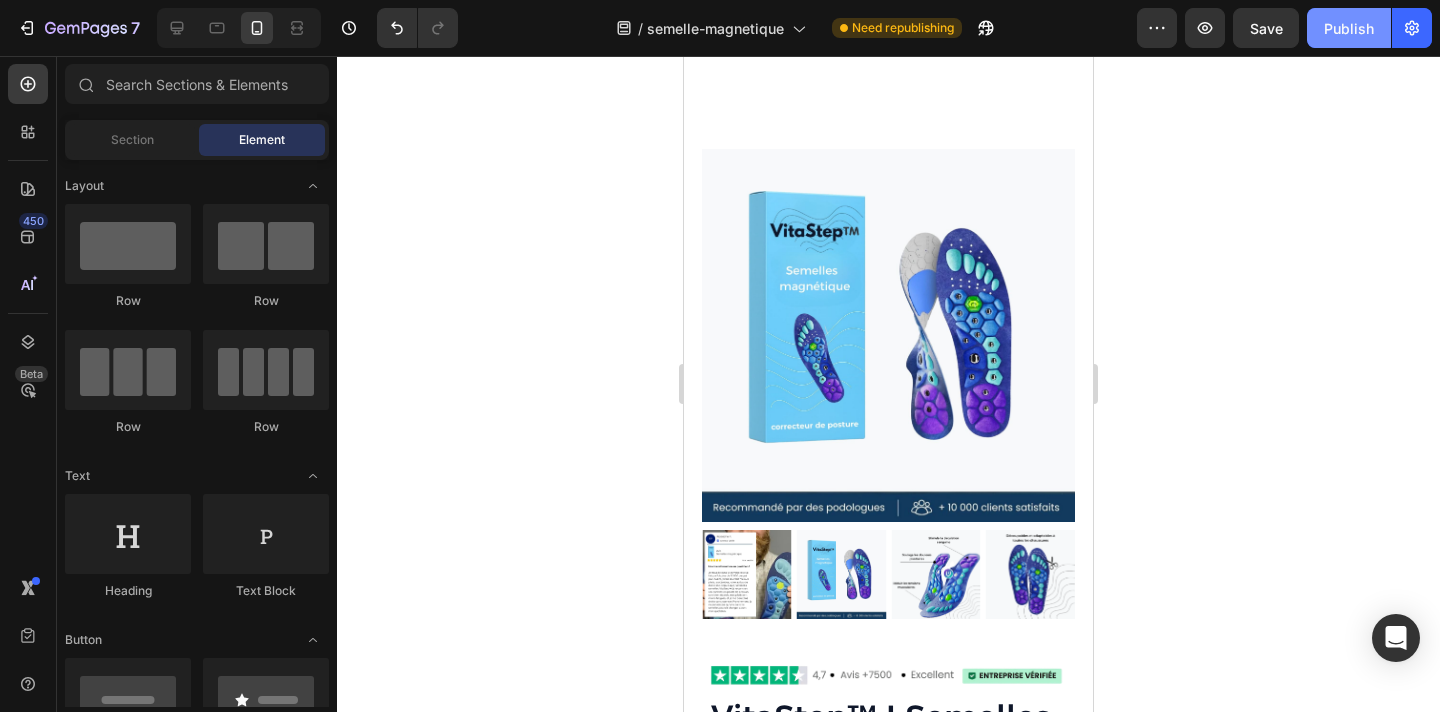 click 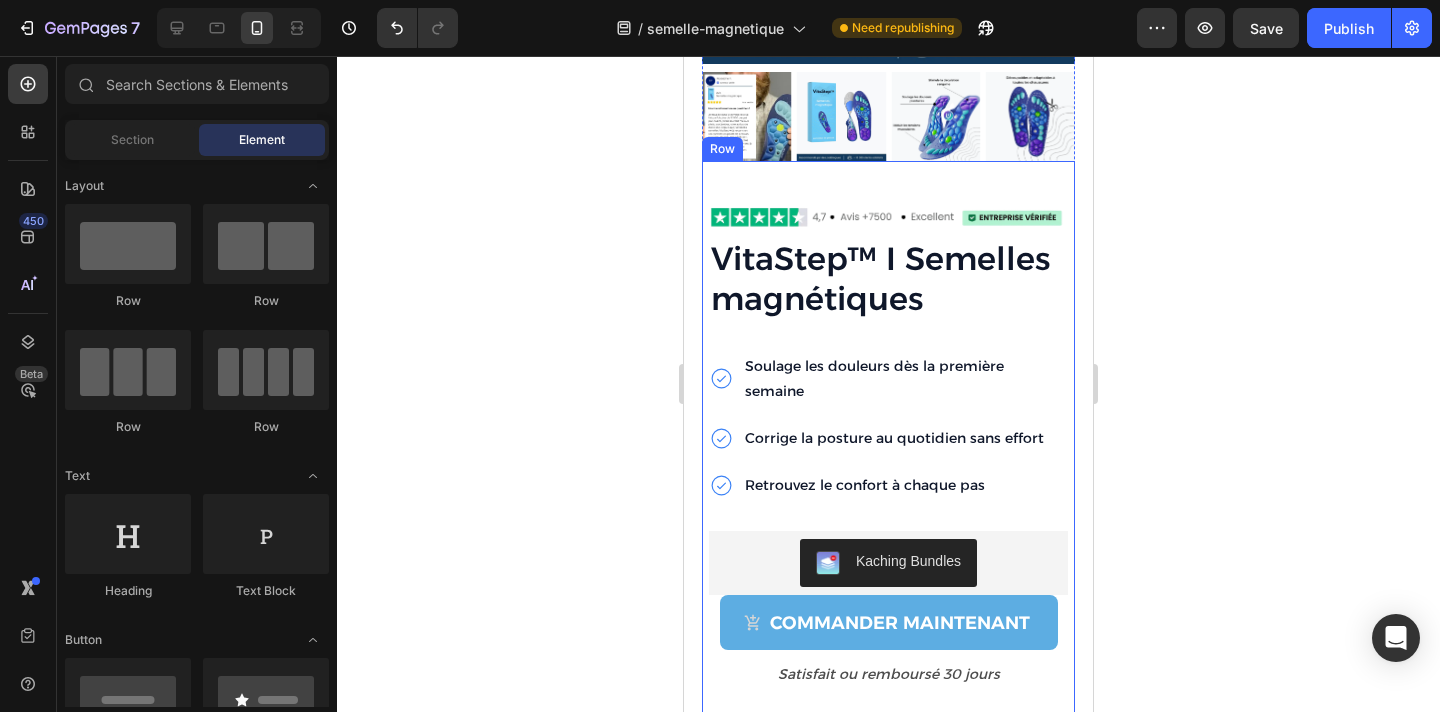 scroll, scrollTop: 4047, scrollLeft: 0, axis: vertical 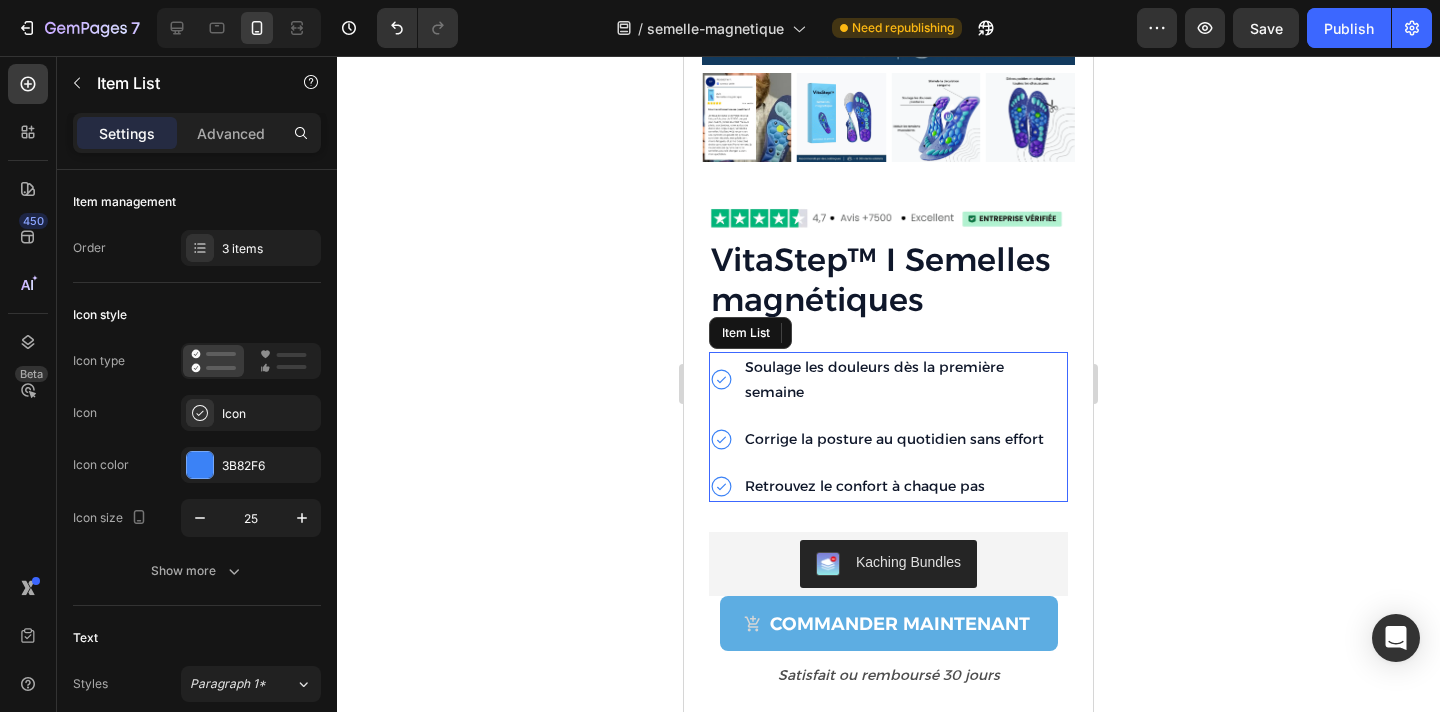 click on "Soulage les douleurs dès la première semaine" at bounding box center [874, 379] 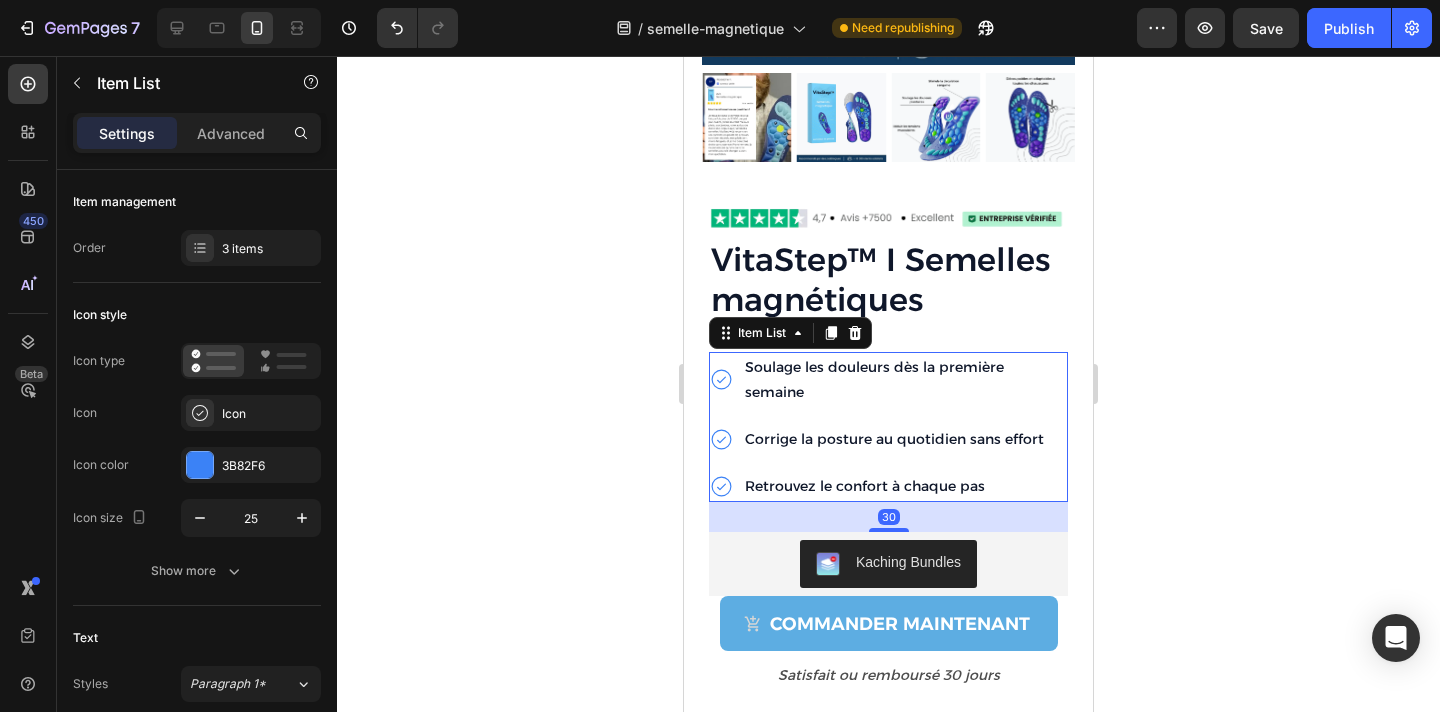 click on "Soulage les douleurs dès la première semaine" at bounding box center (874, 379) 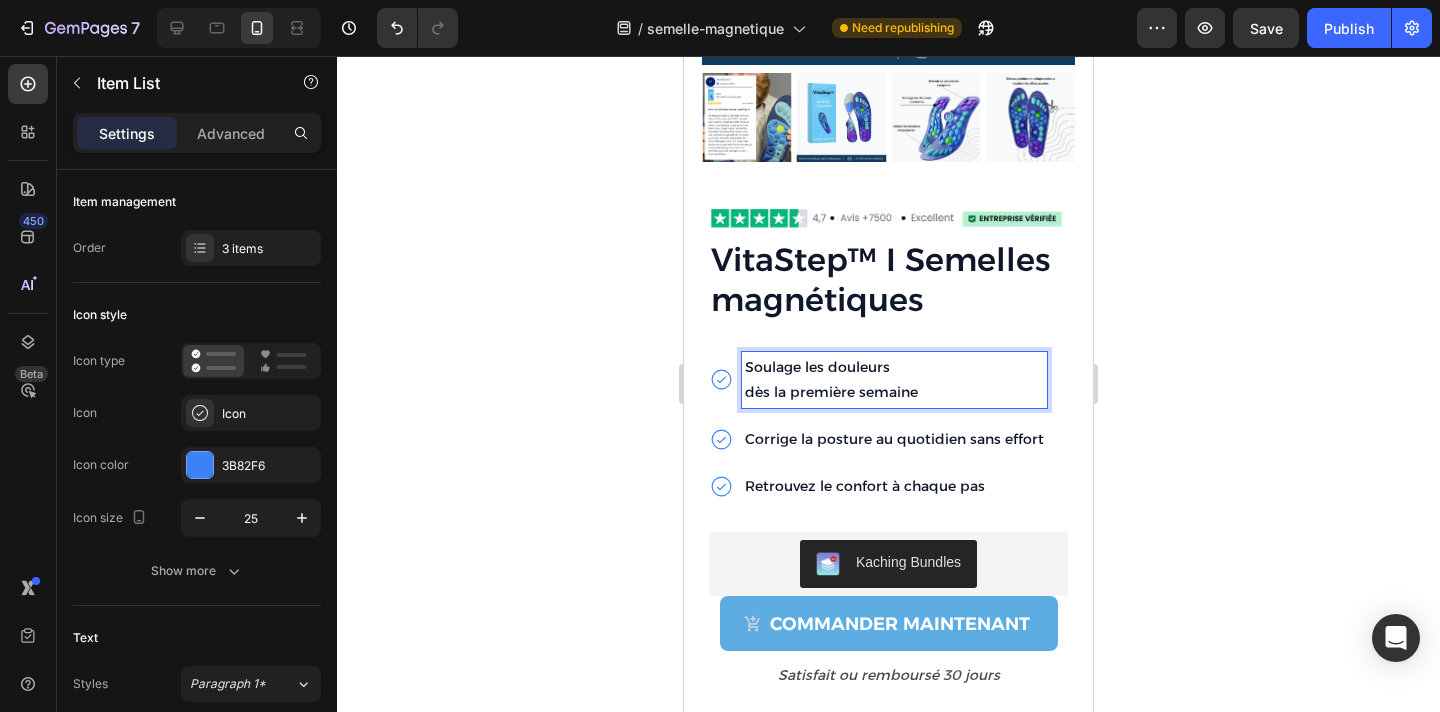 click 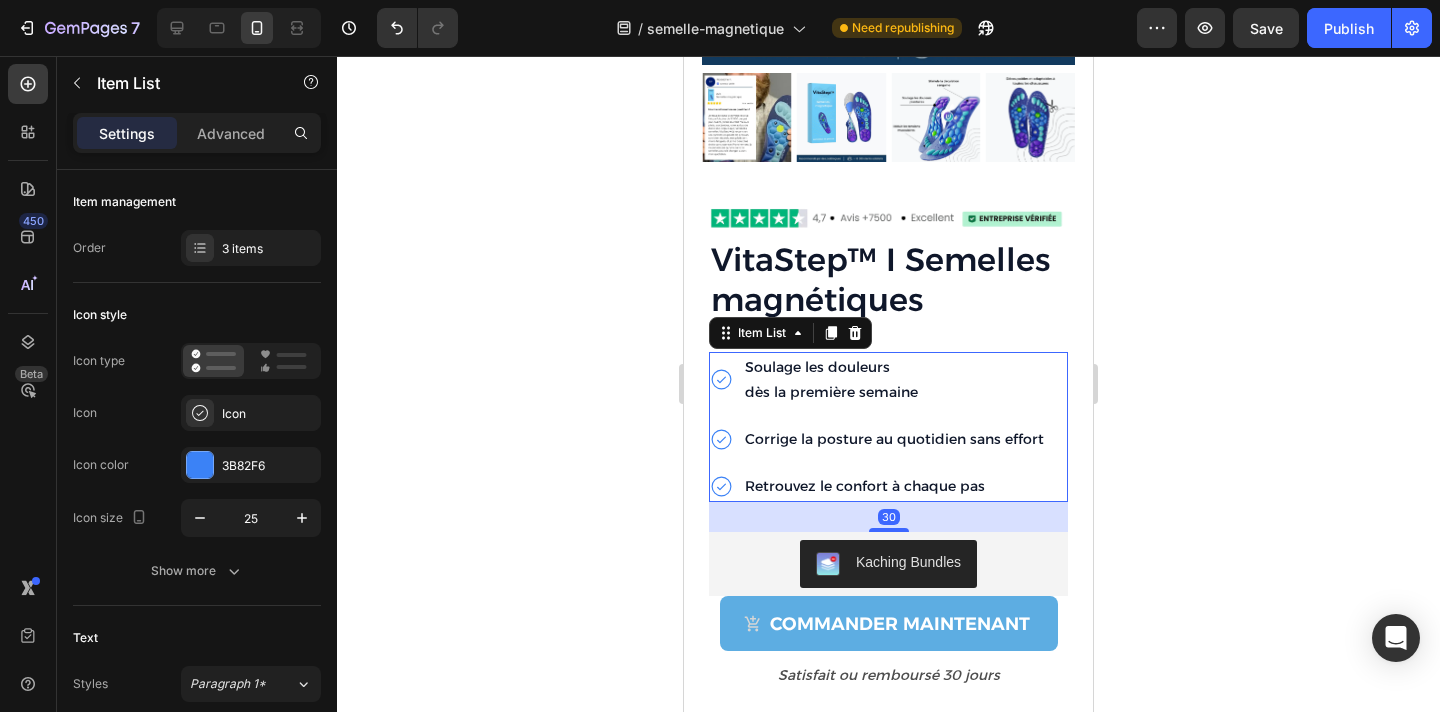click on "Corrige la posture au quotidien sans effort" at bounding box center (894, 439) 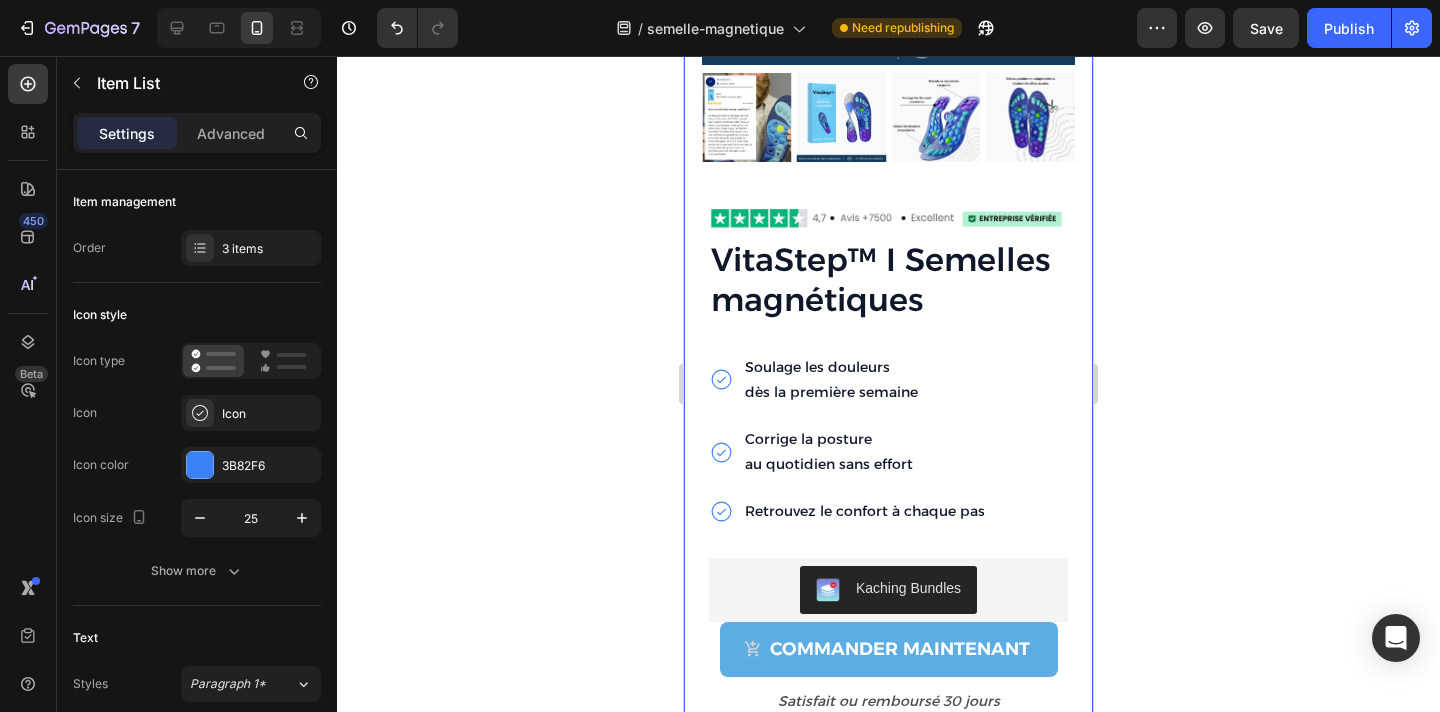 click 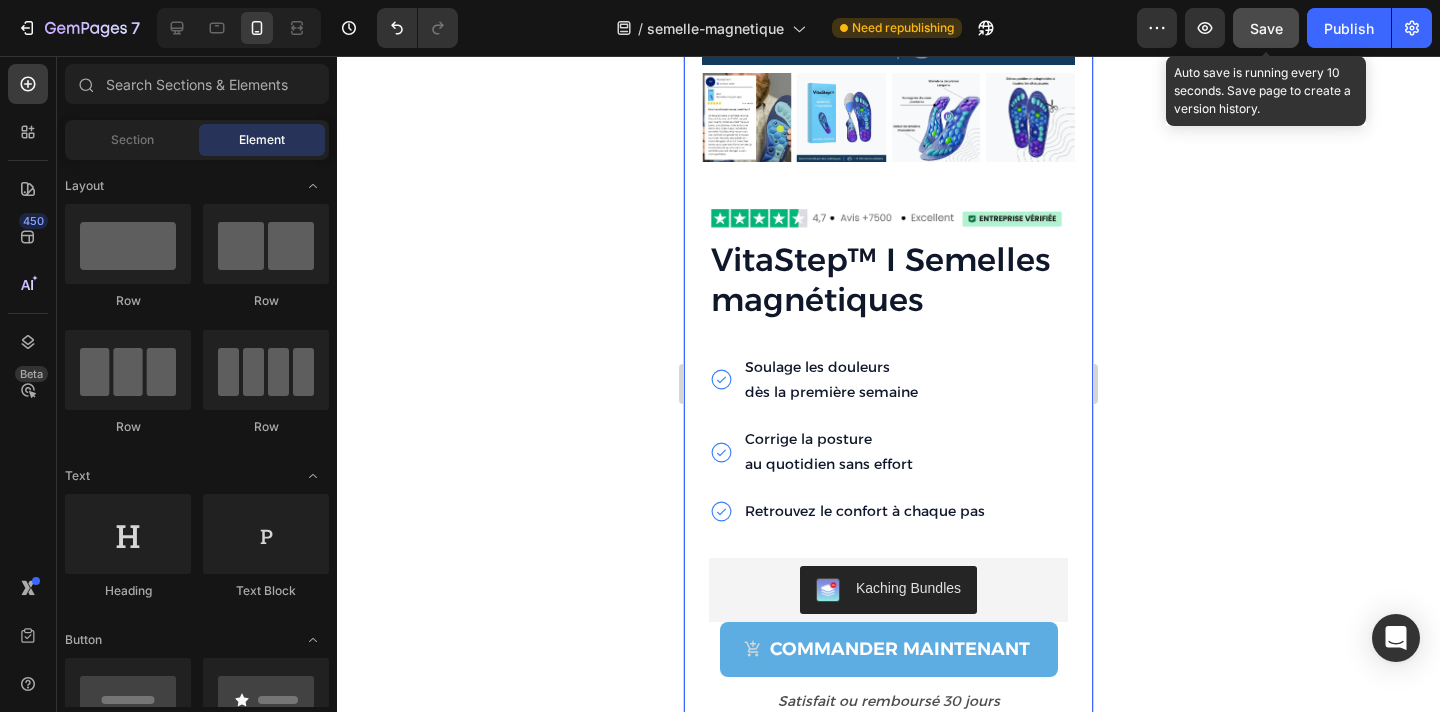 click on "Save" 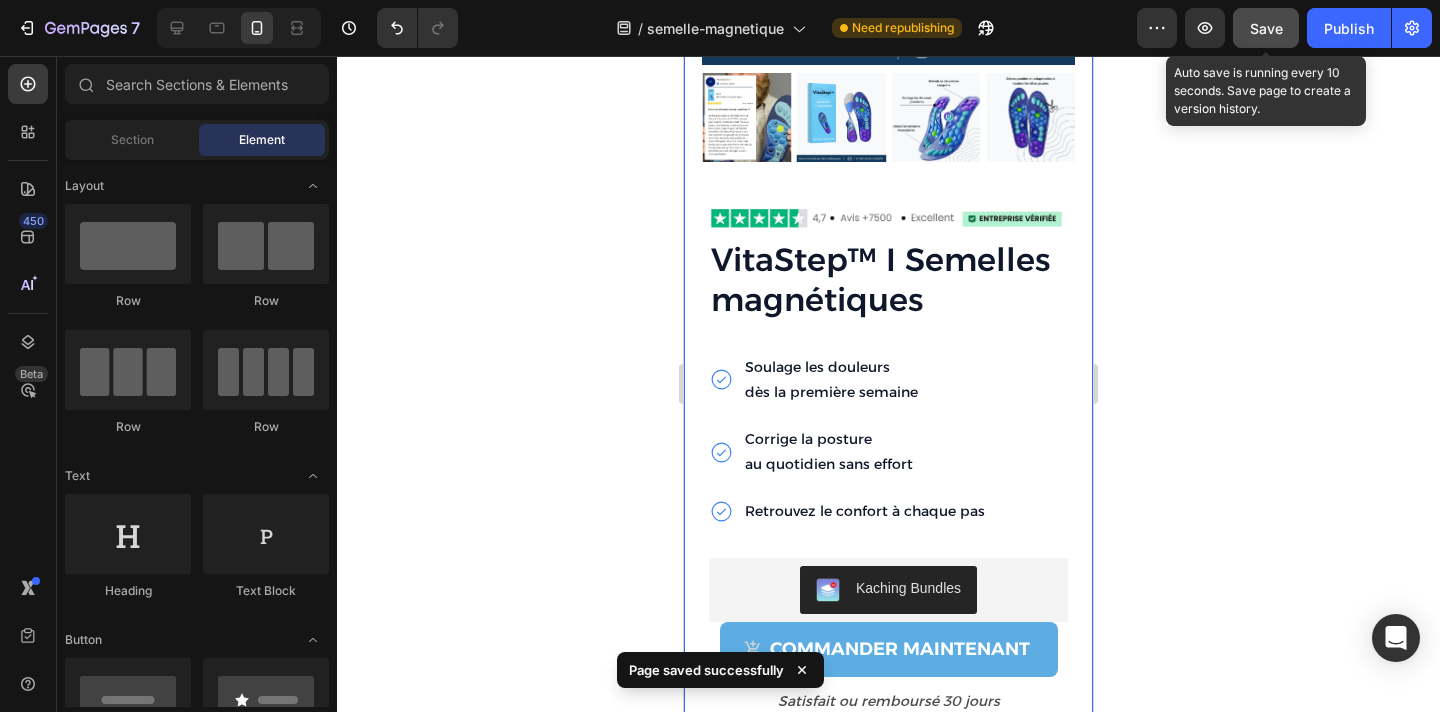click on "Save" at bounding box center (1266, 28) 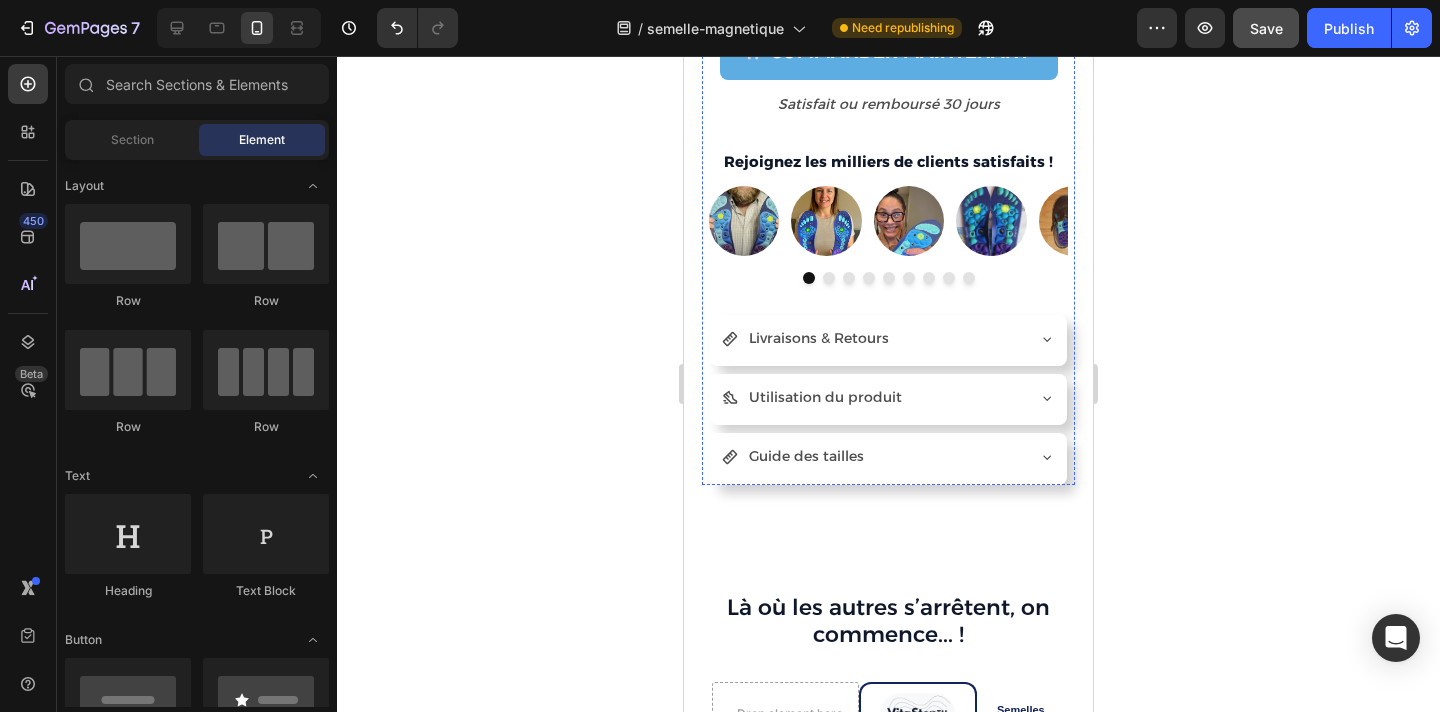 scroll, scrollTop: 4646, scrollLeft: 0, axis: vertical 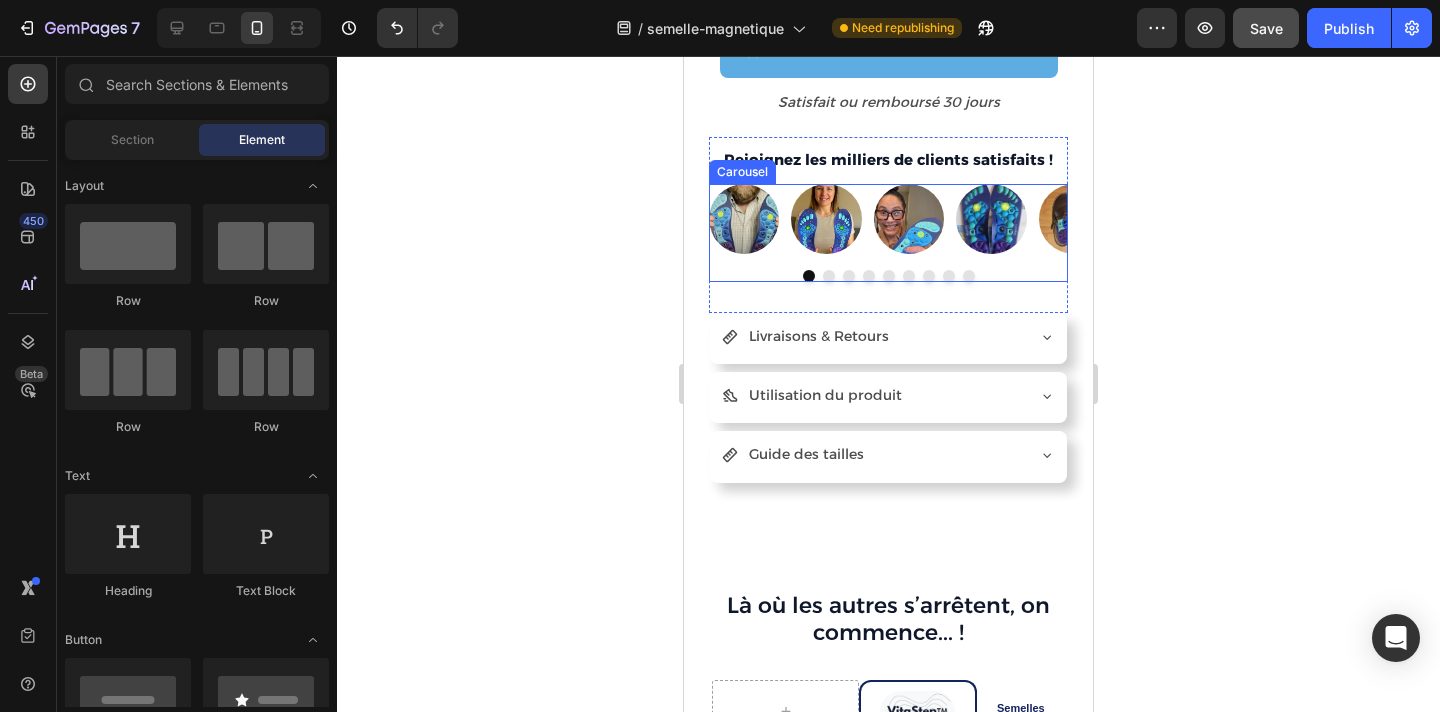 click on "Image Image Image Image Image Image Image Image Image Carousel" at bounding box center (888, 233) 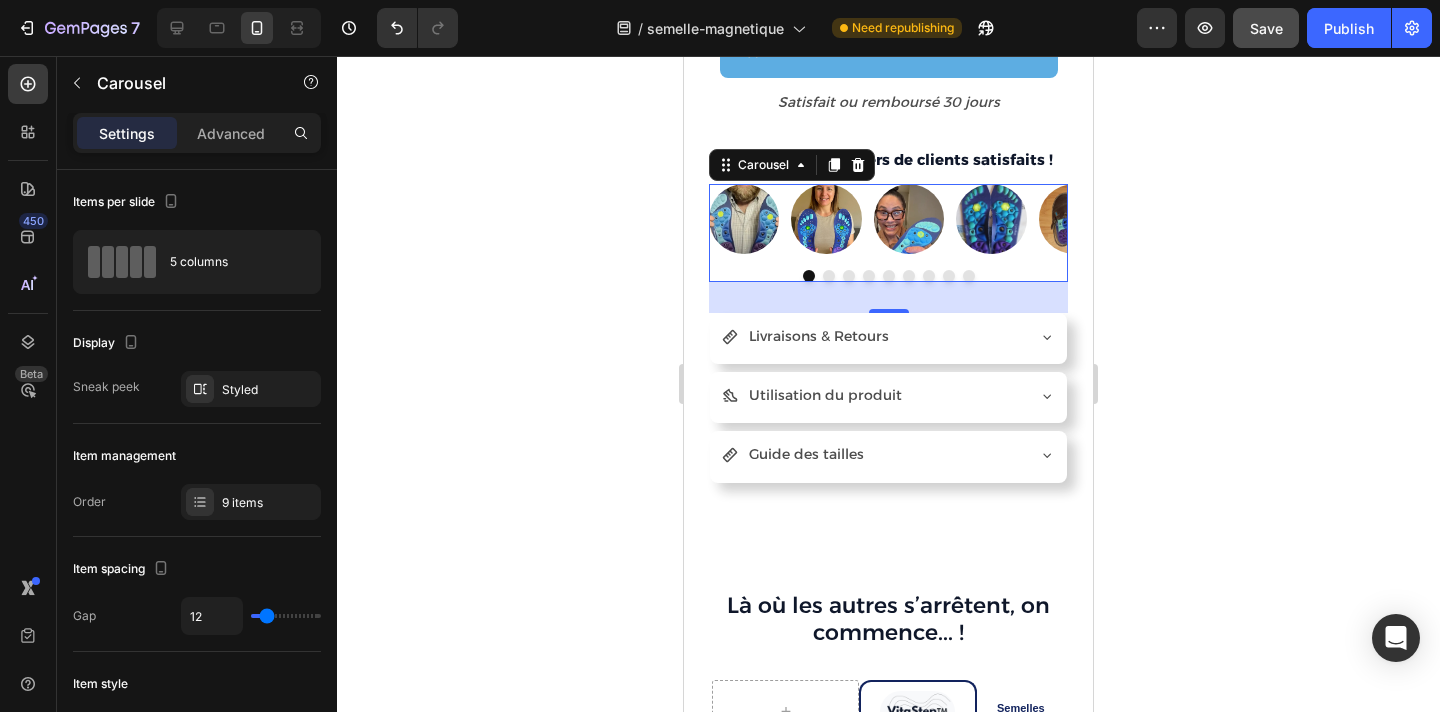 click at bounding box center [829, 276] 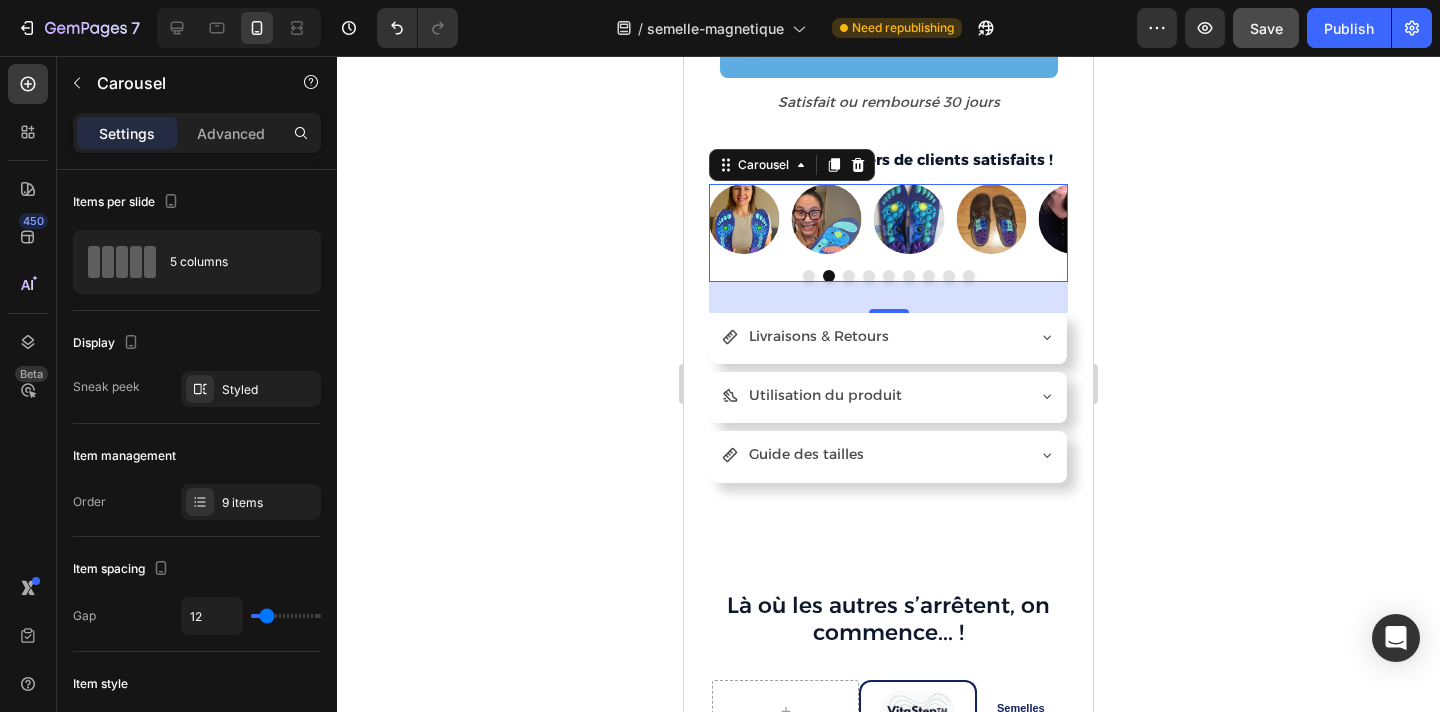 click at bounding box center (849, 276) 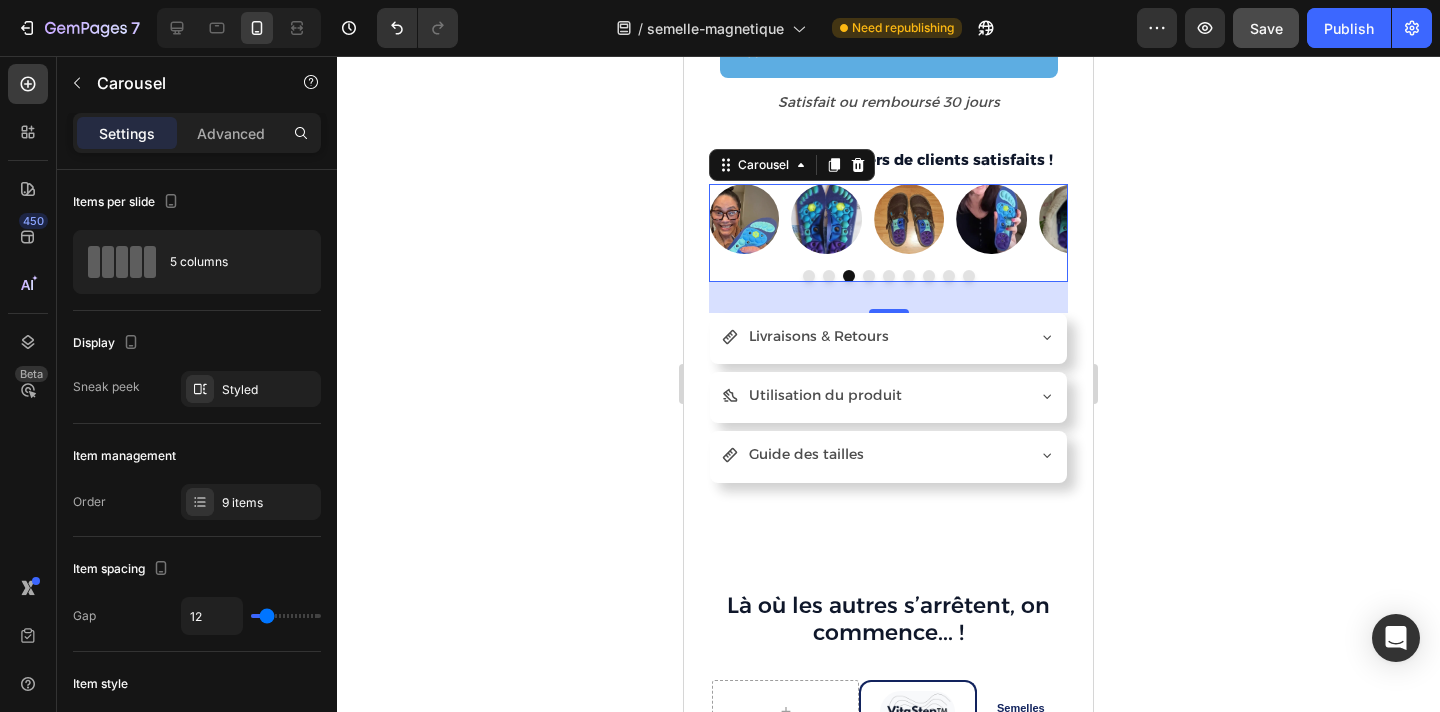 click at bounding box center [869, 276] 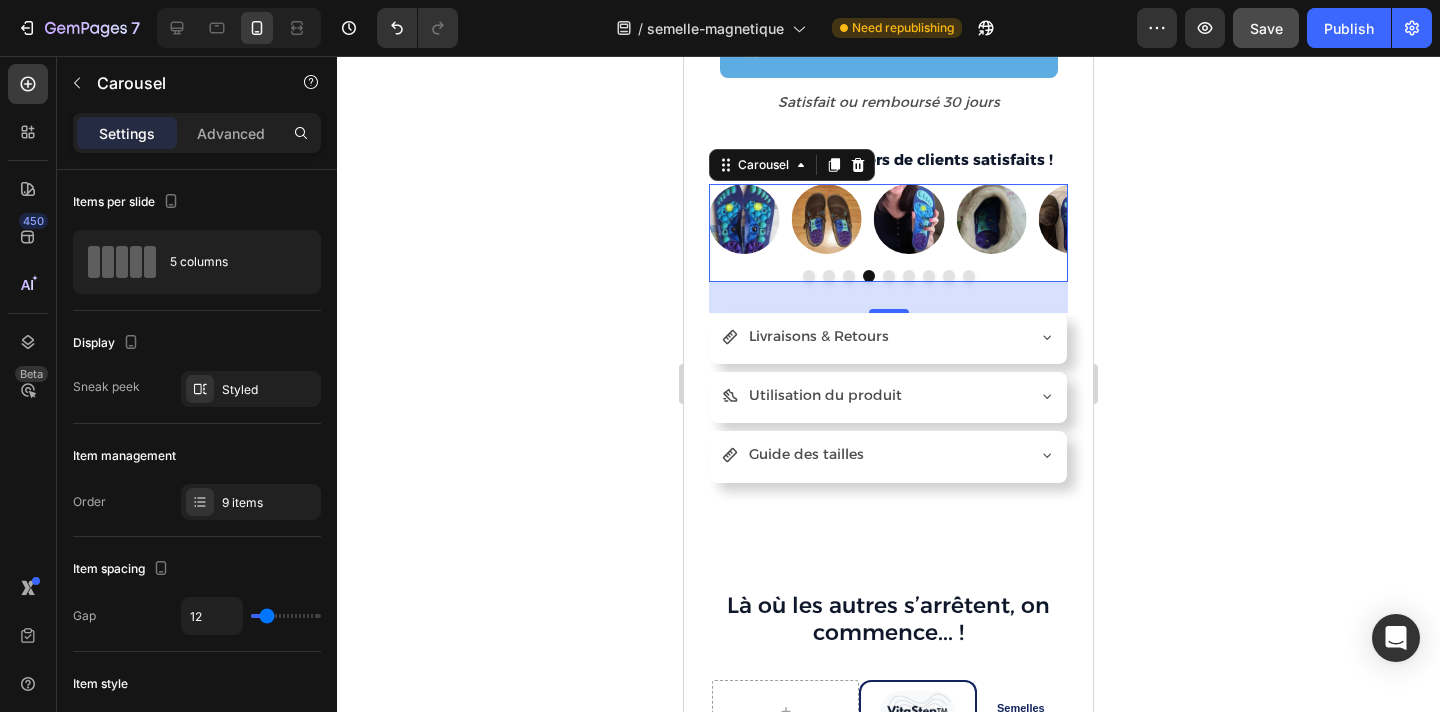 click at bounding box center (889, 276) 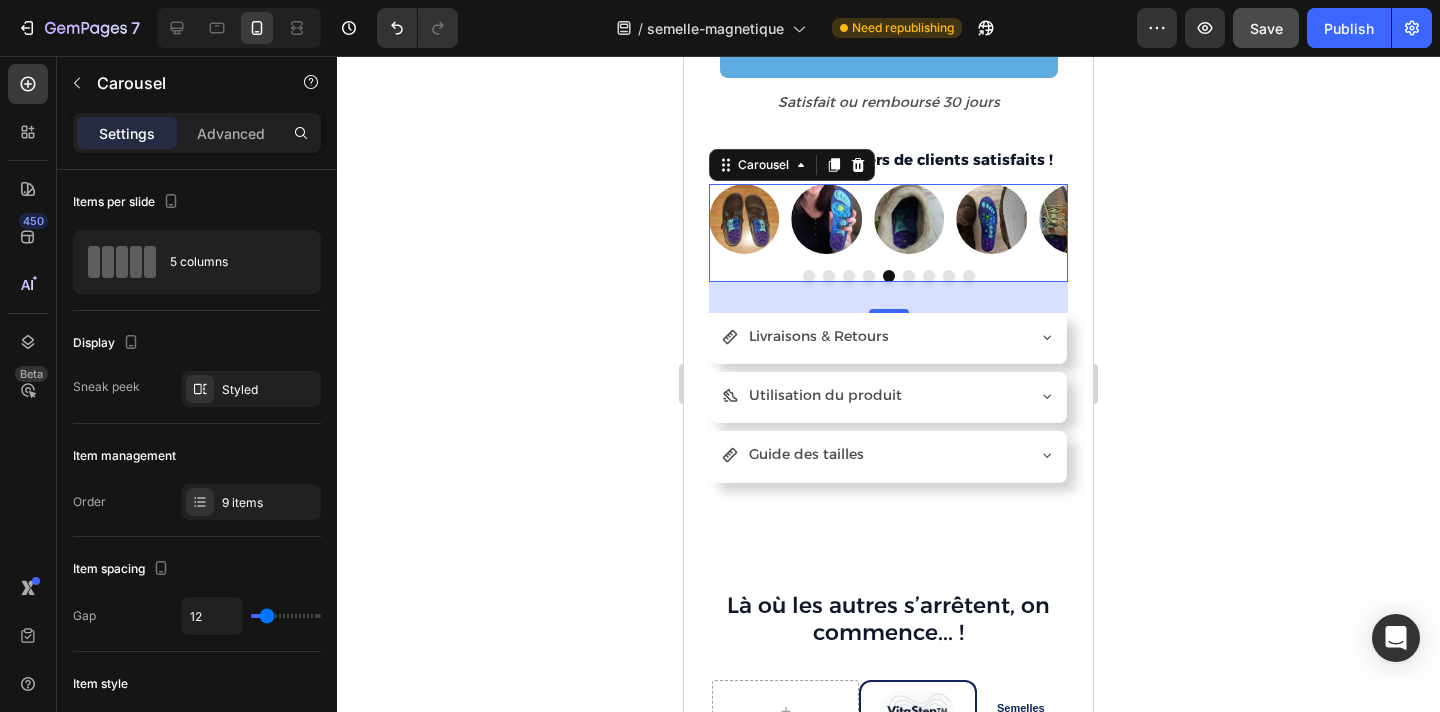 click at bounding box center [909, 276] 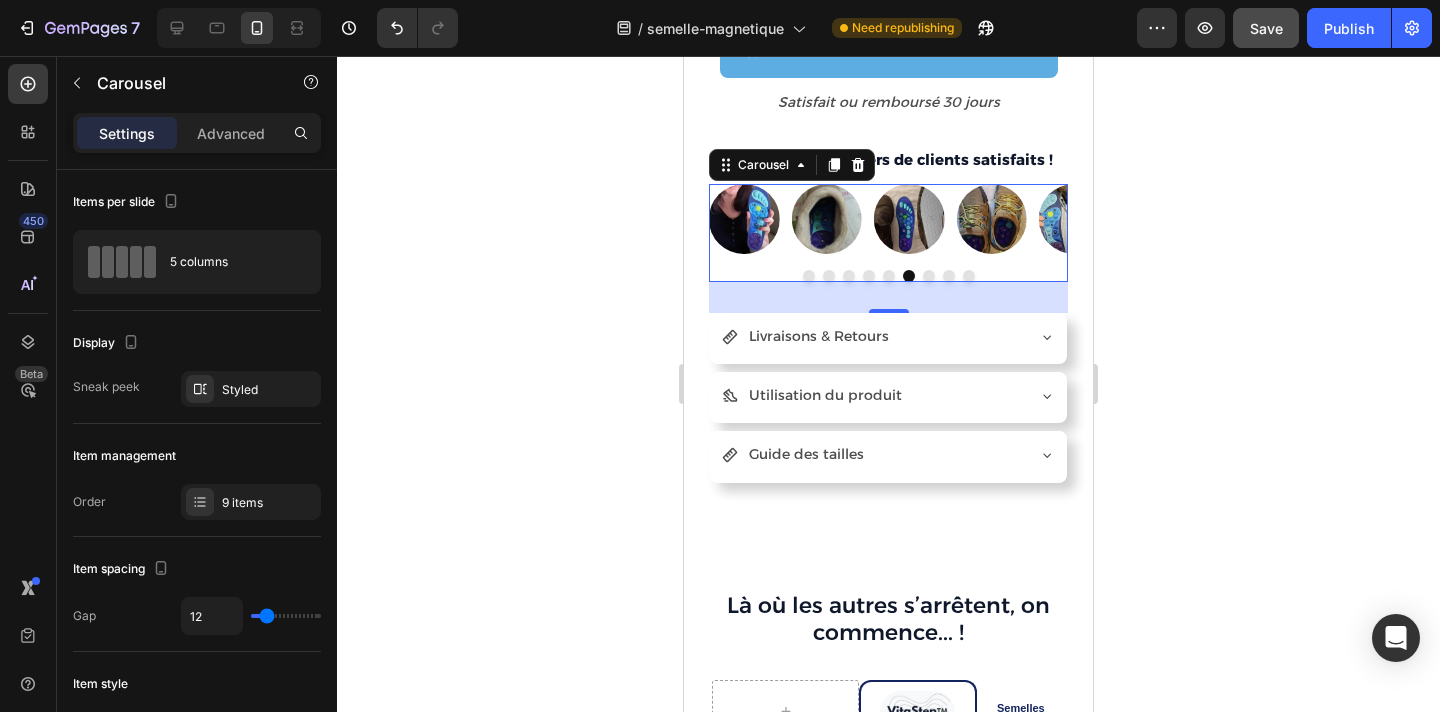 click at bounding box center [929, 276] 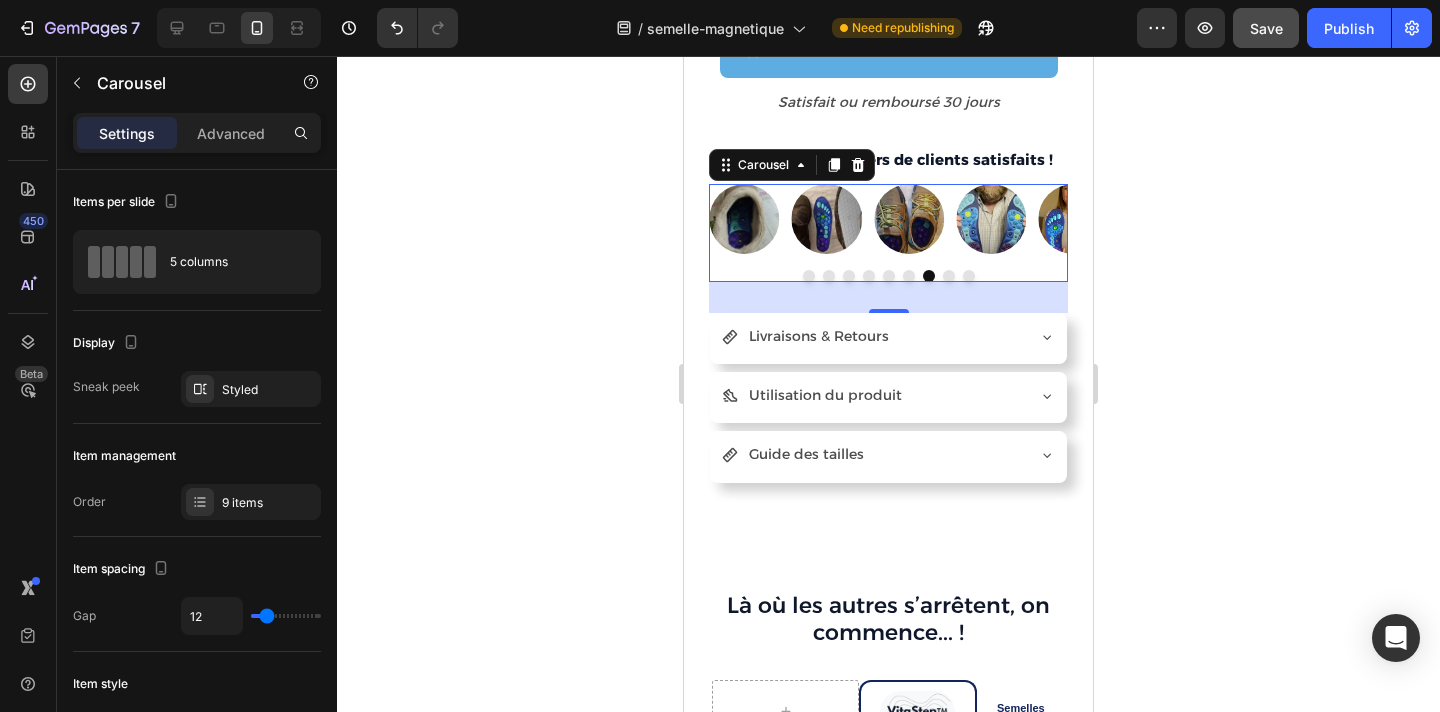 click at bounding box center (809, 276) 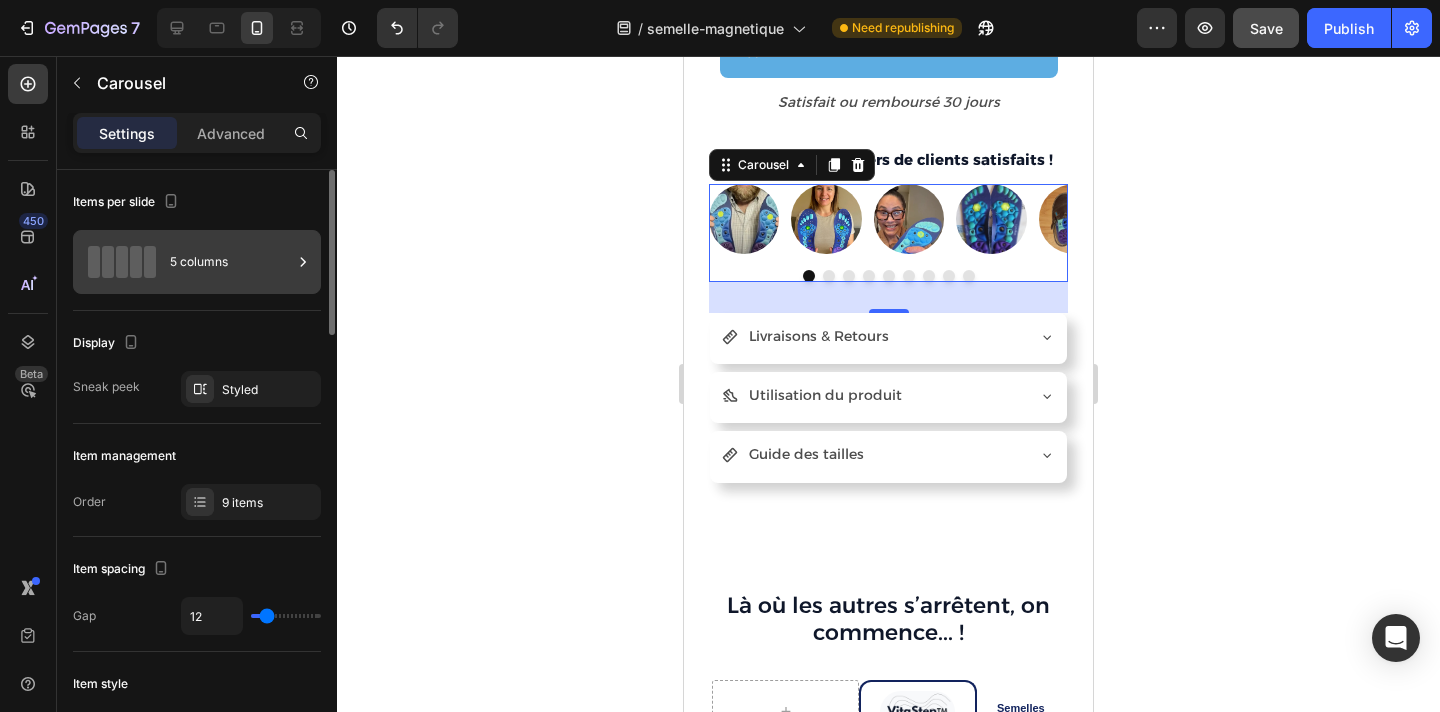 click on "5 columns" at bounding box center [231, 262] 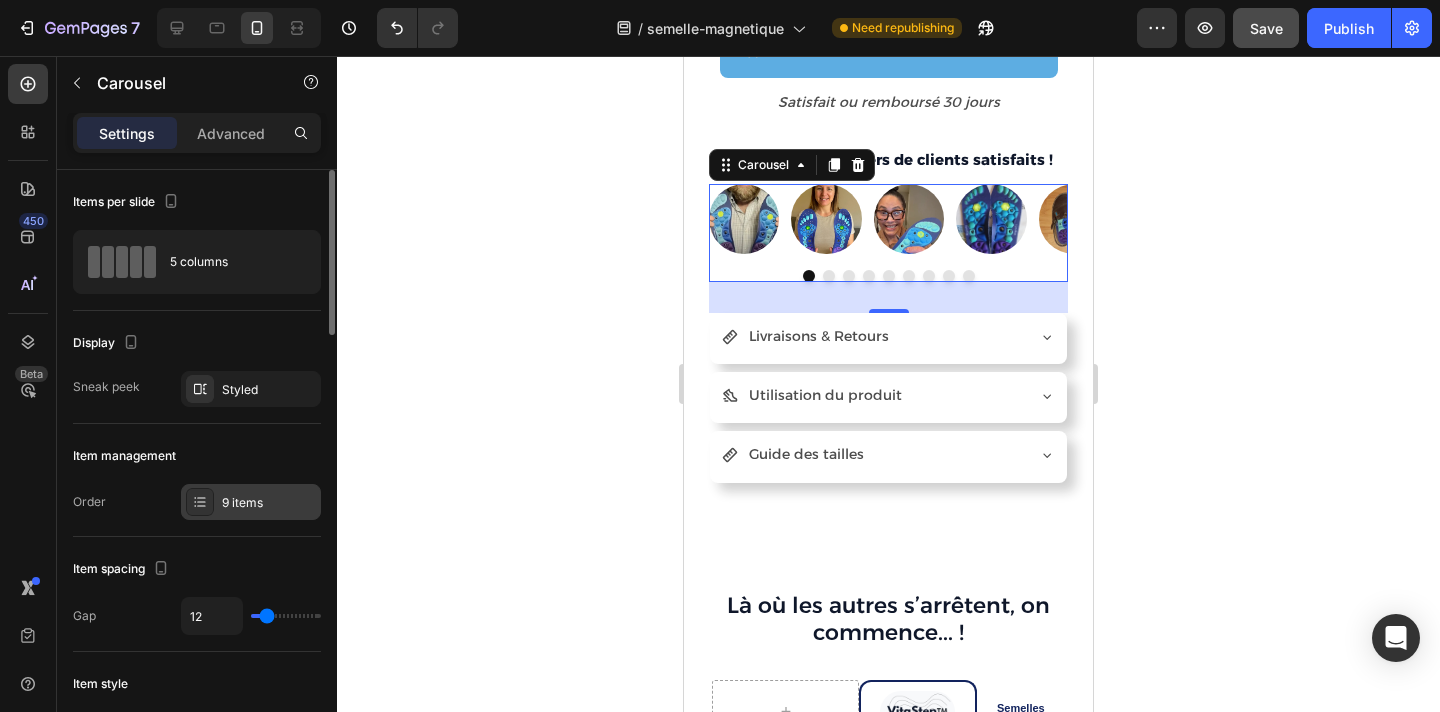 click on "9 items" at bounding box center [269, 503] 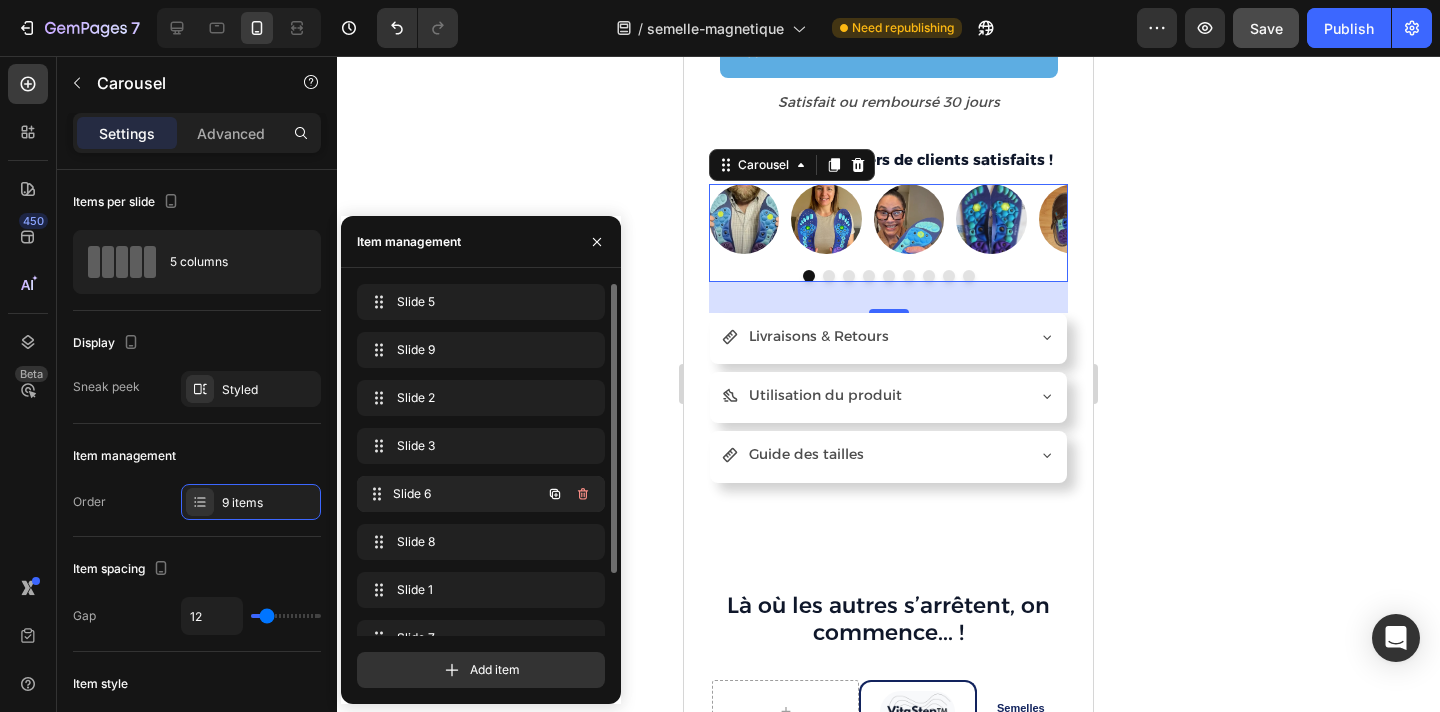 type 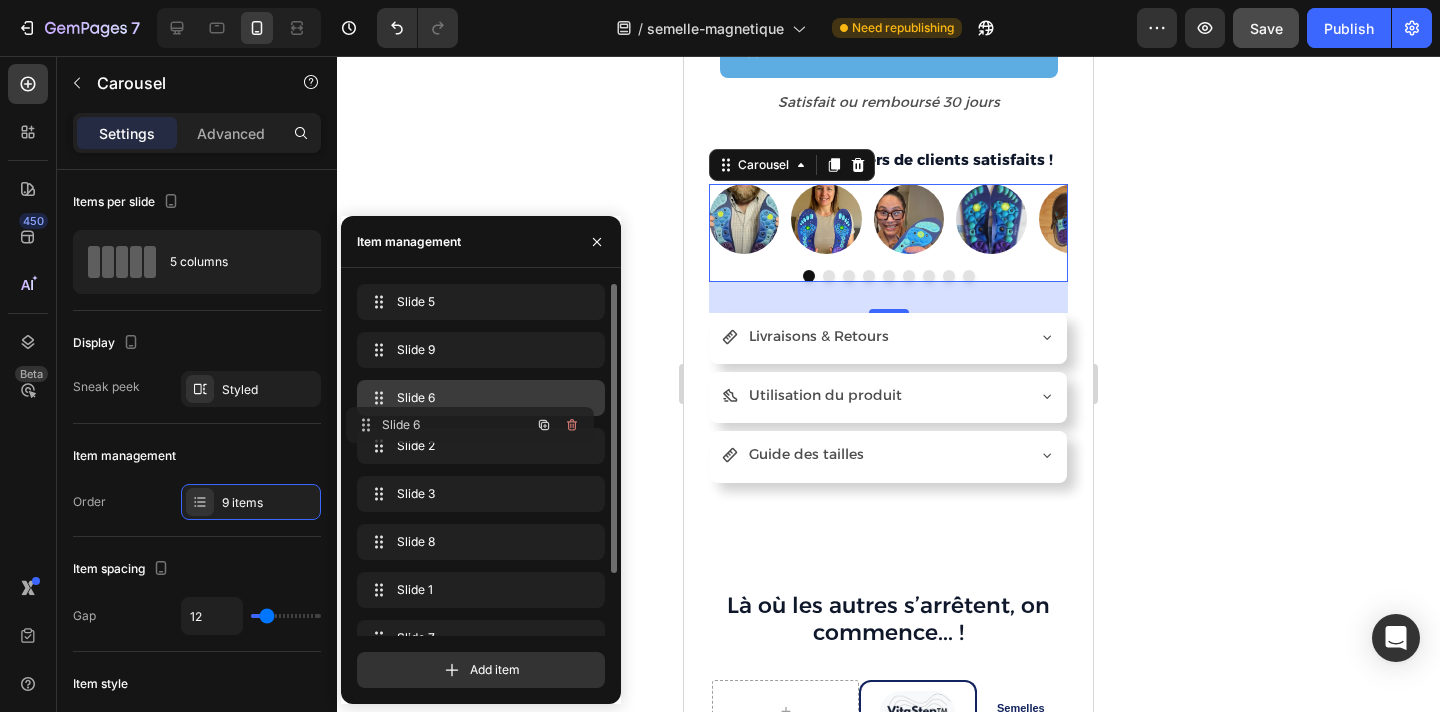 drag, startPoint x: 444, startPoint y: 491, endPoint x: 433, endPoint y: 422, distance: 69.87131 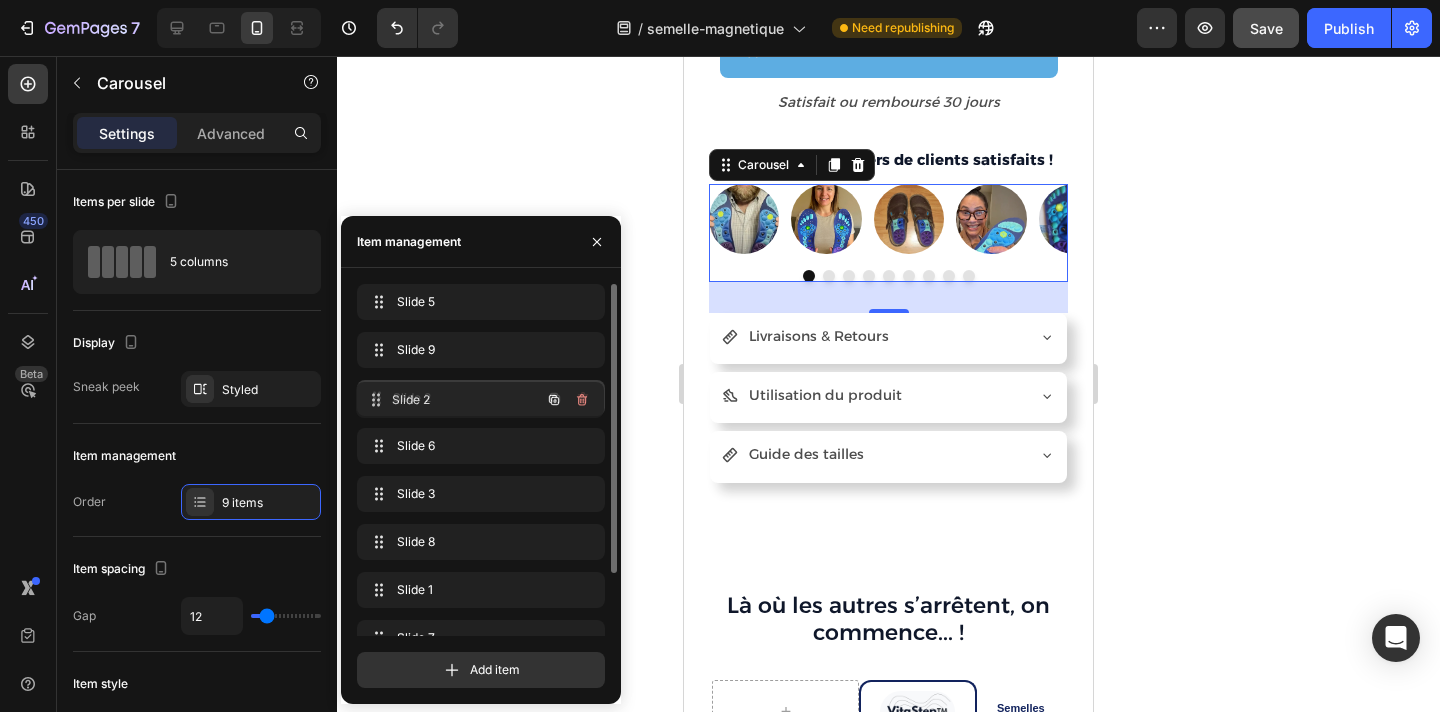 drag, startPoint x: 465, startPoint y: 440, endPoint x: 464, endPoint y: 394, distance: 46.010868 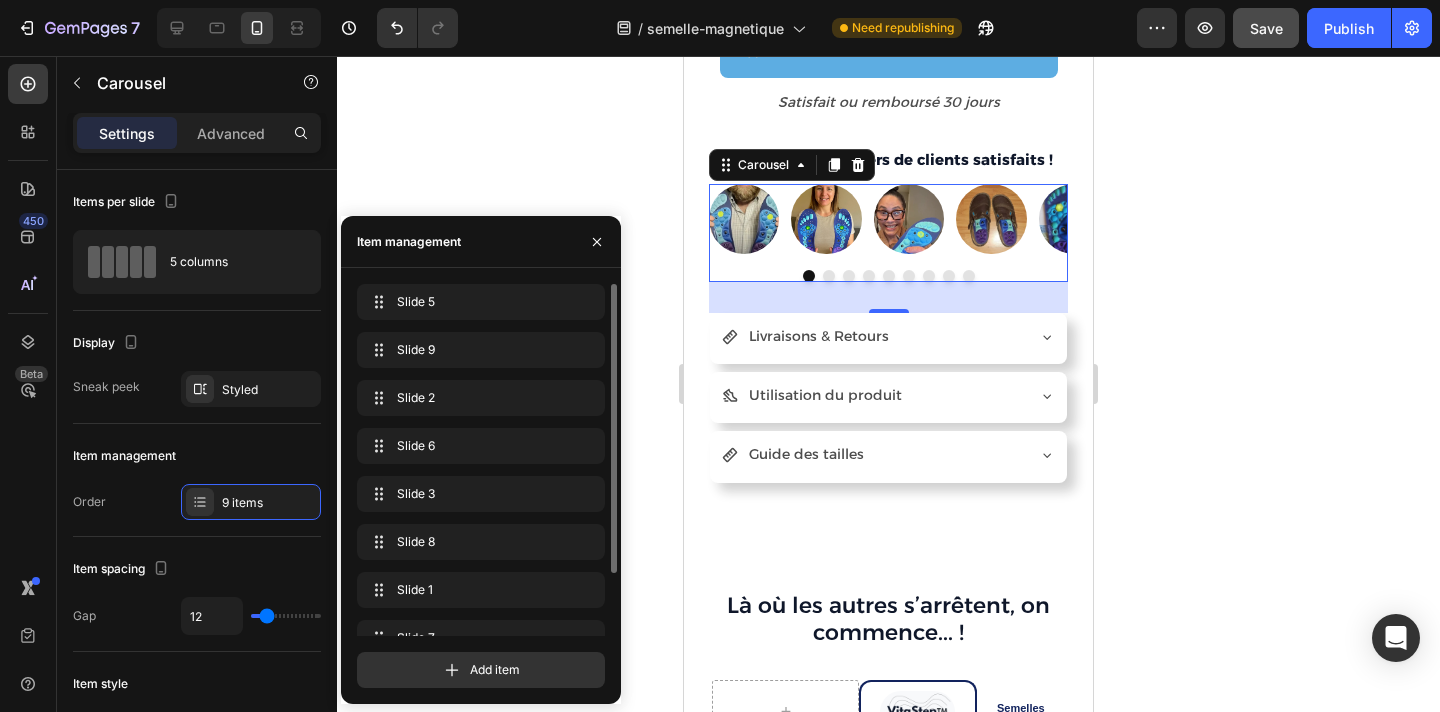 click at bounding box center (829, 276) 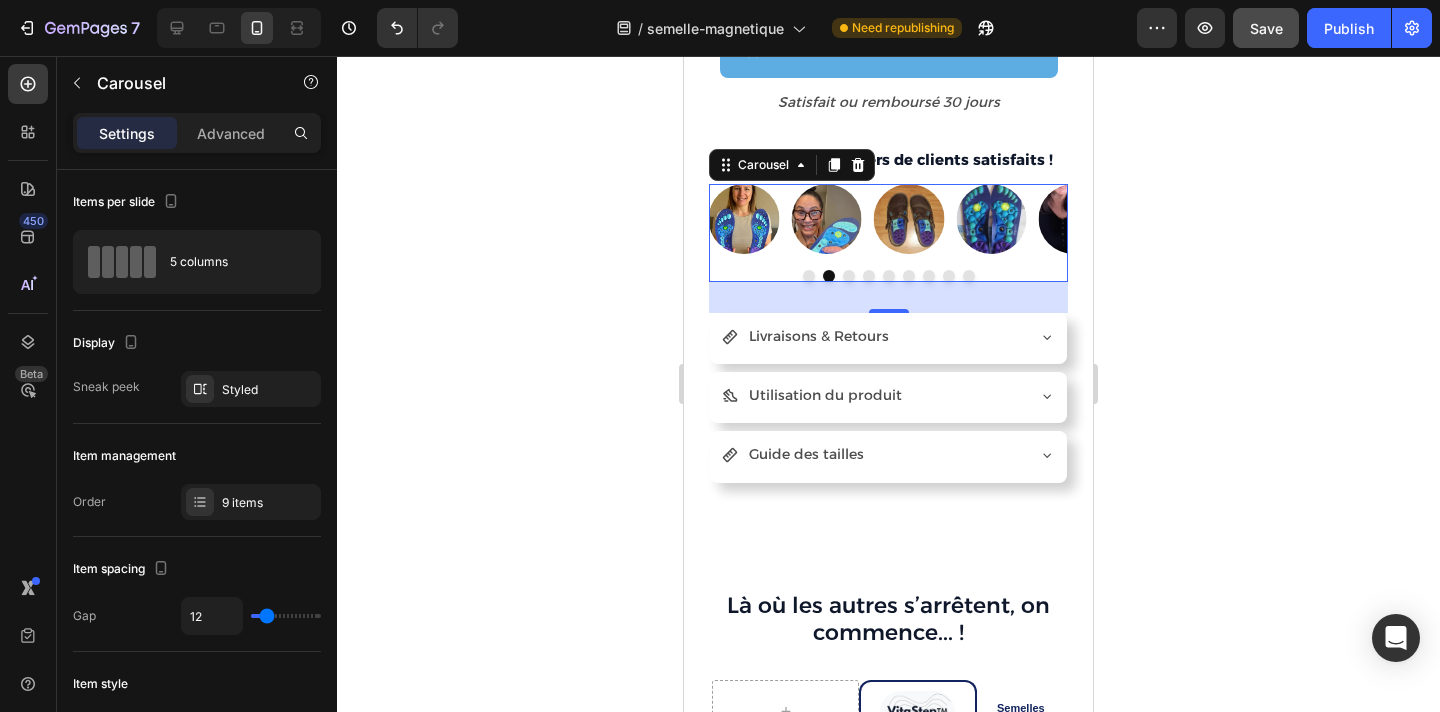 click at bounding box center [809, 276] 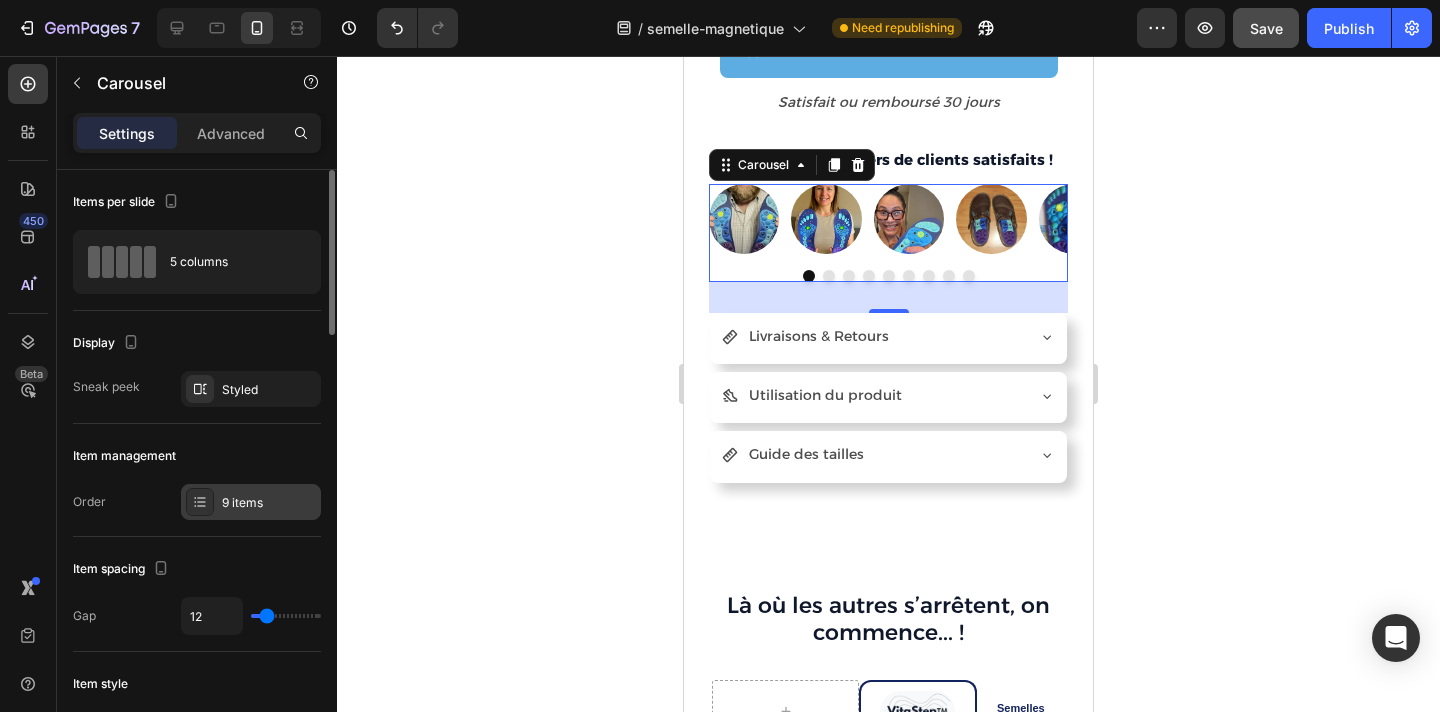 click on "9 items" at bounding box center (269, 503) 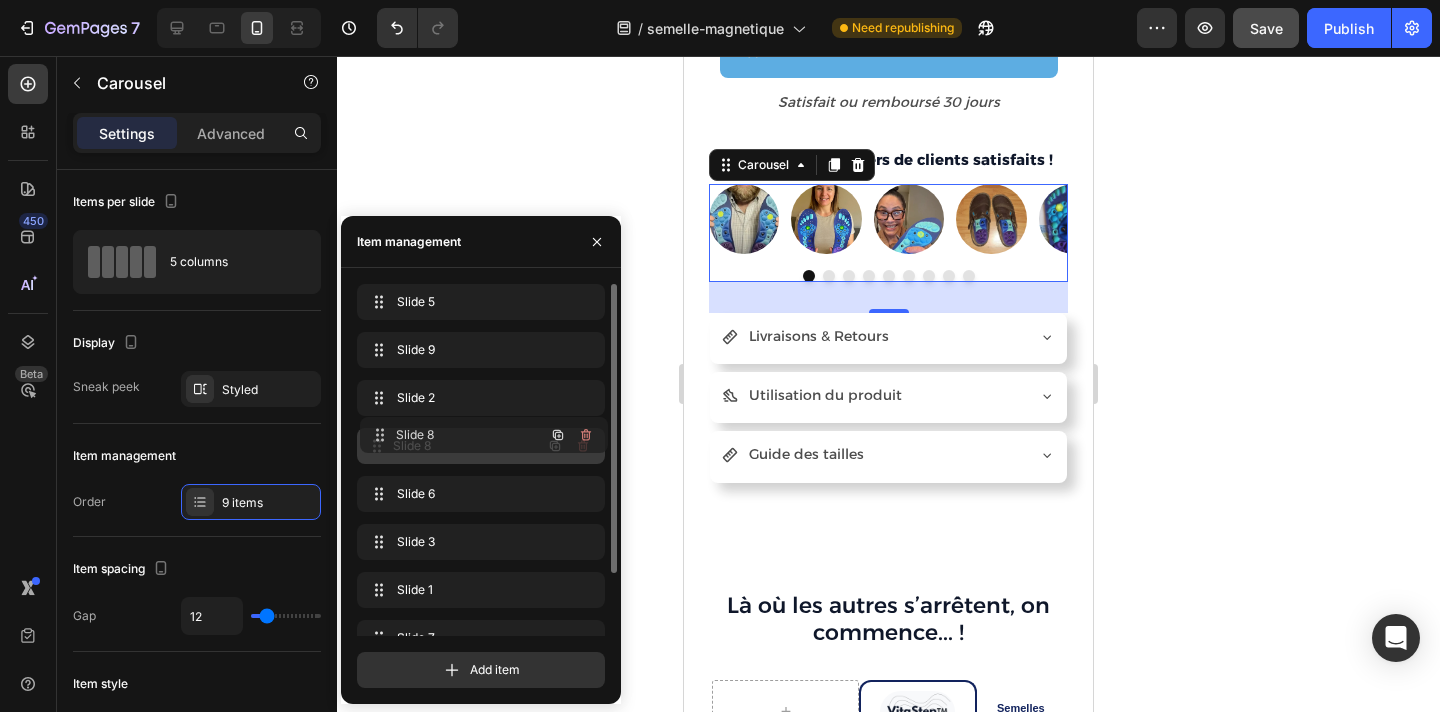 drag, startPoint x: 455, startPoint y: 539, endPoint x: 458, endPoint y: 432, distance: 107.042046 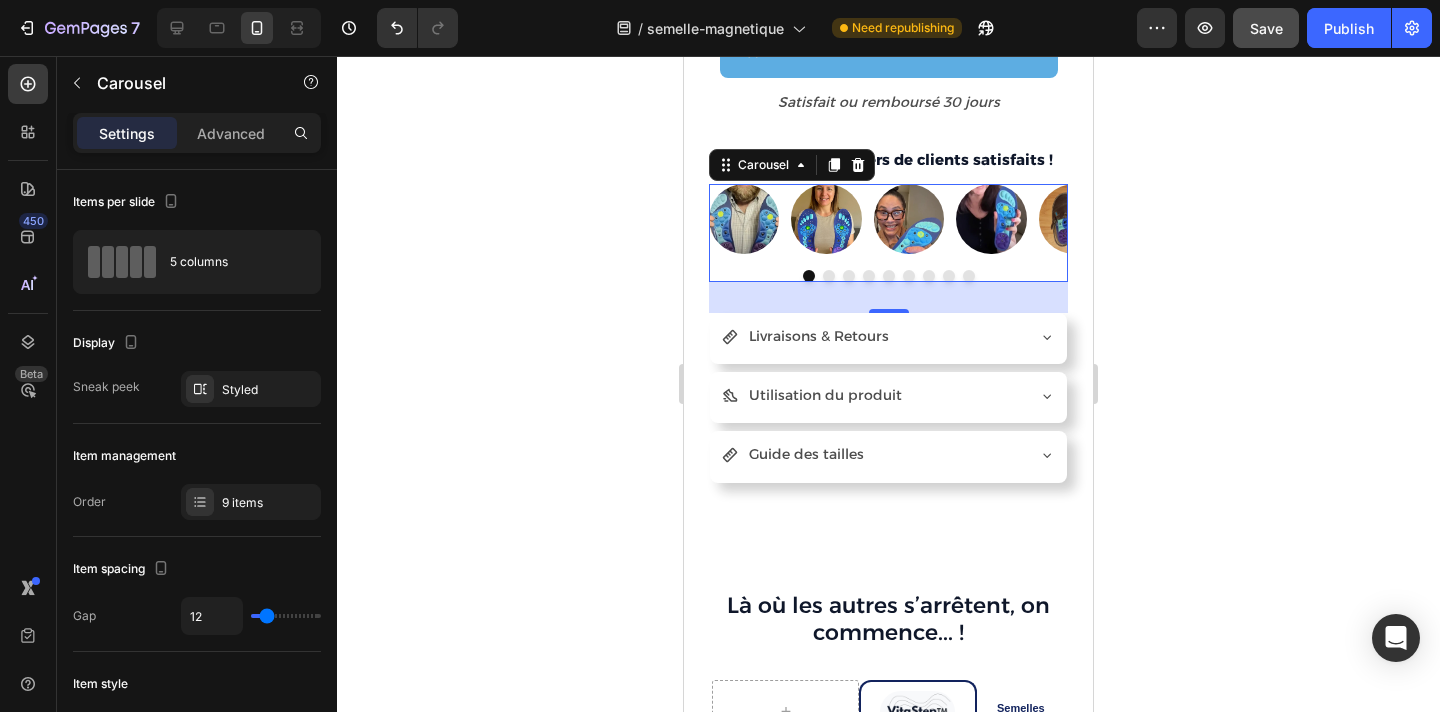 click 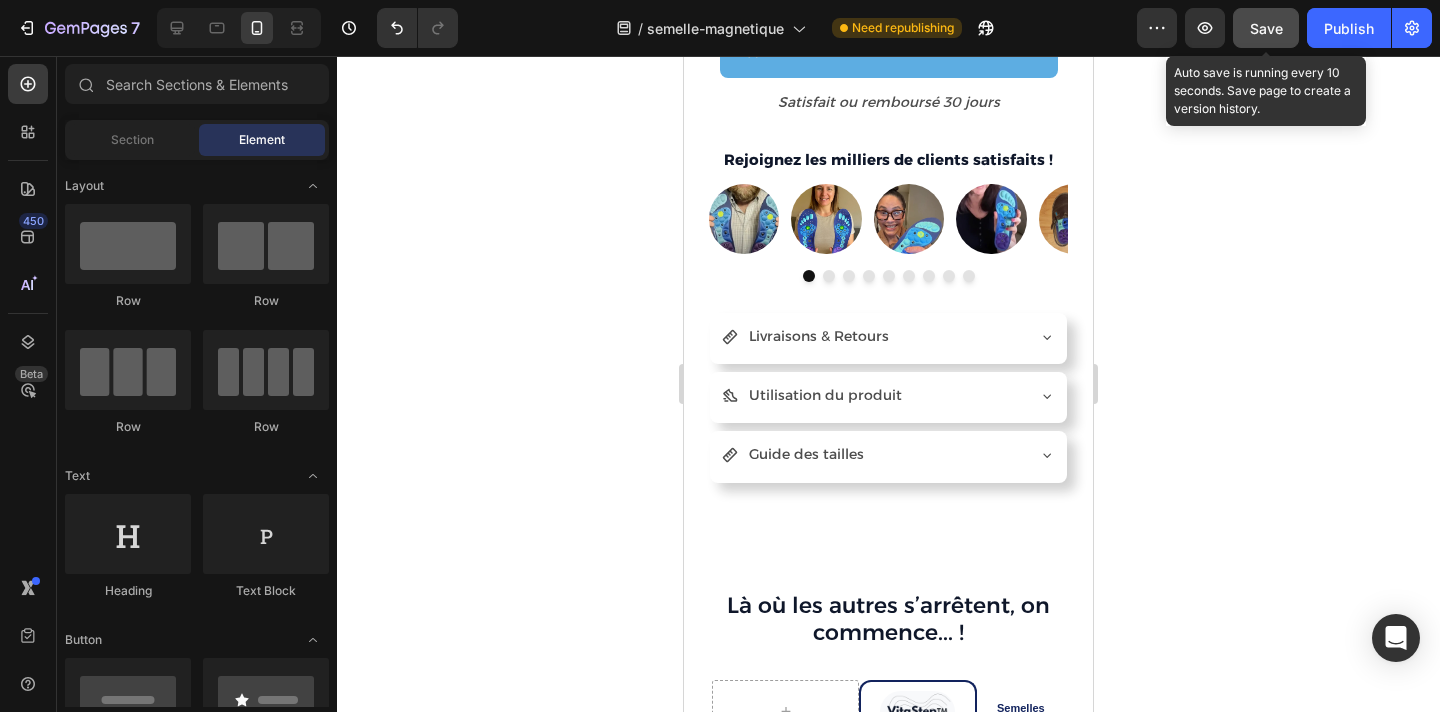 click on "Save" at bounding box center [1266, 28] 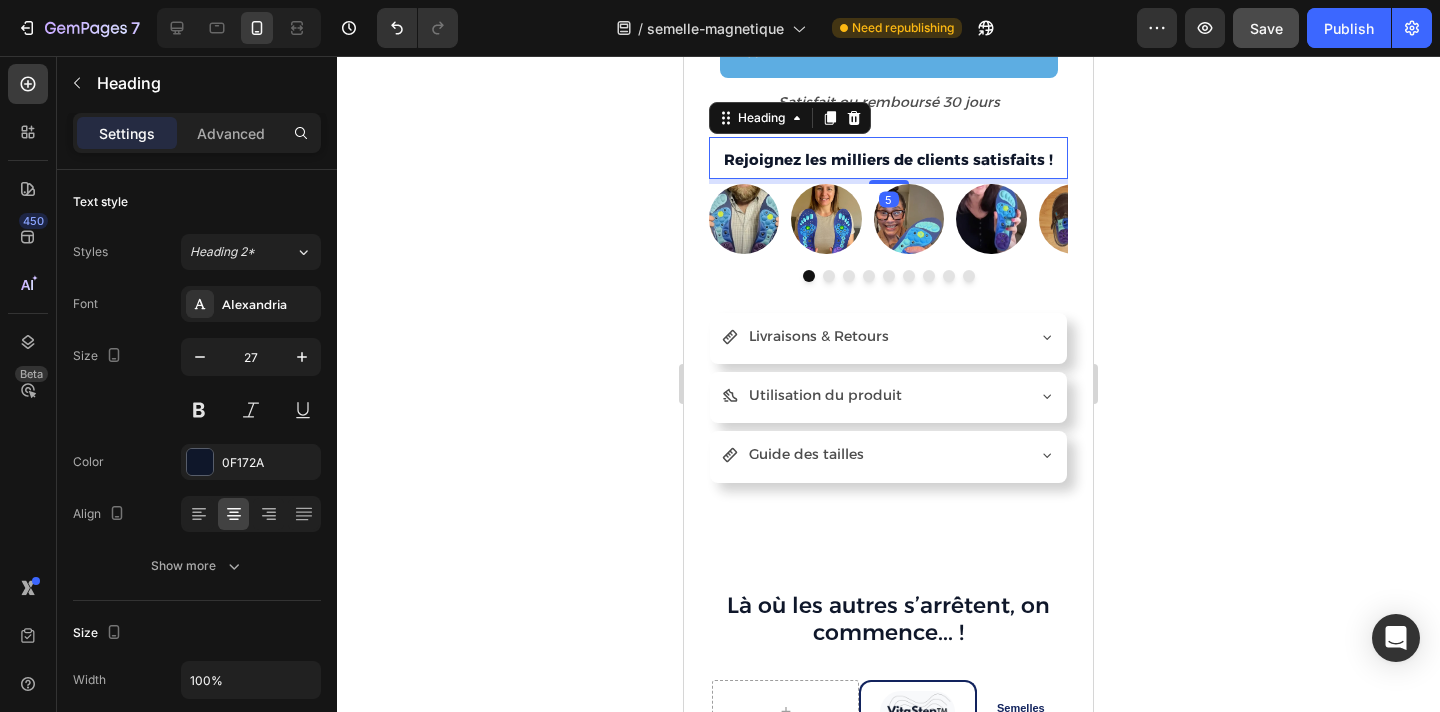 click on "Rejoignez les milliers de clients satisfaits !" at bounding box center [888, 159] 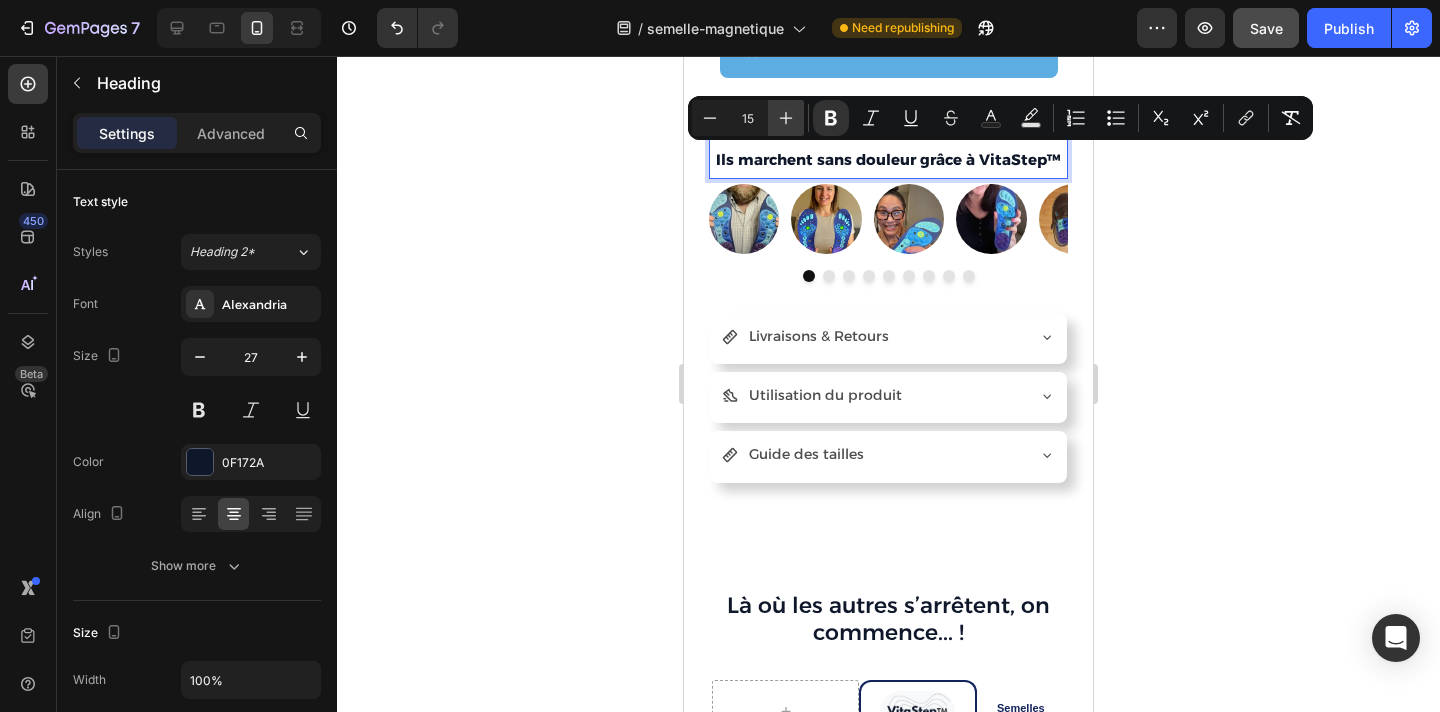 click 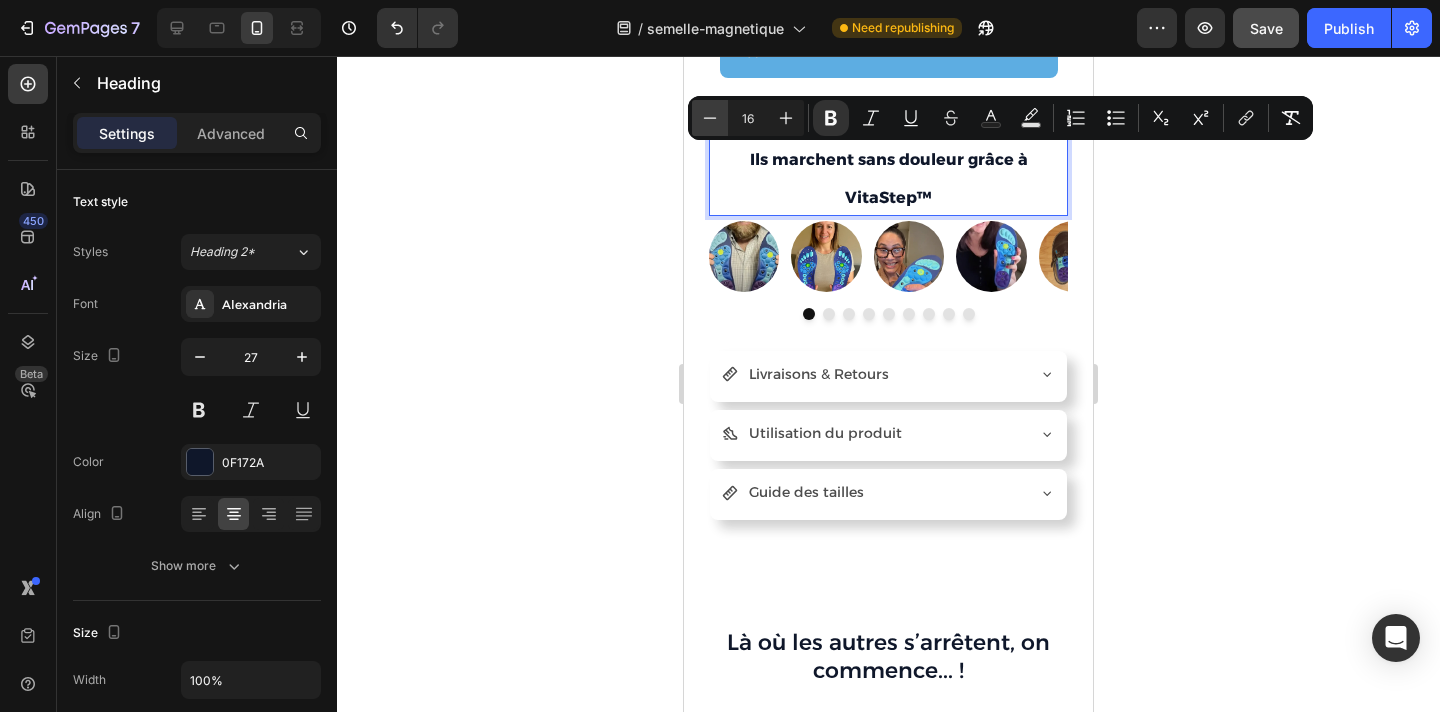 click 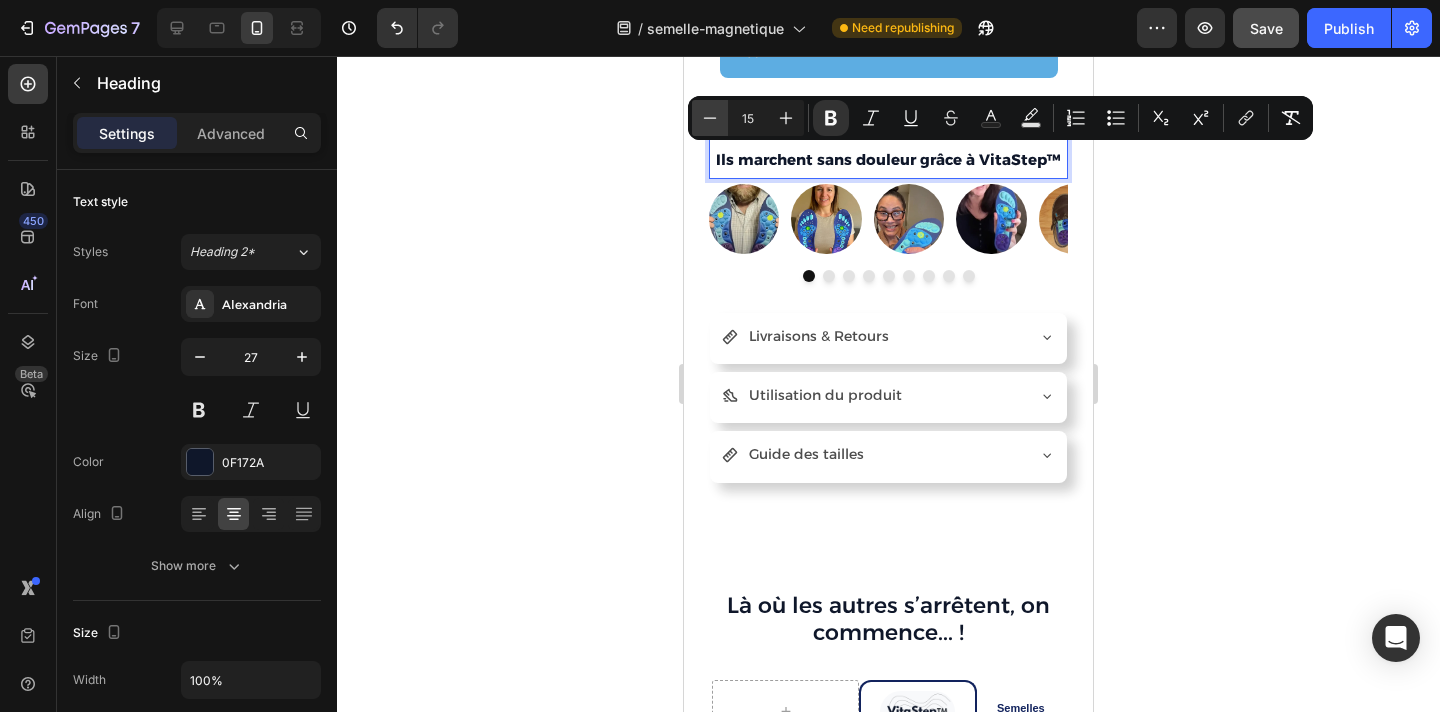 click 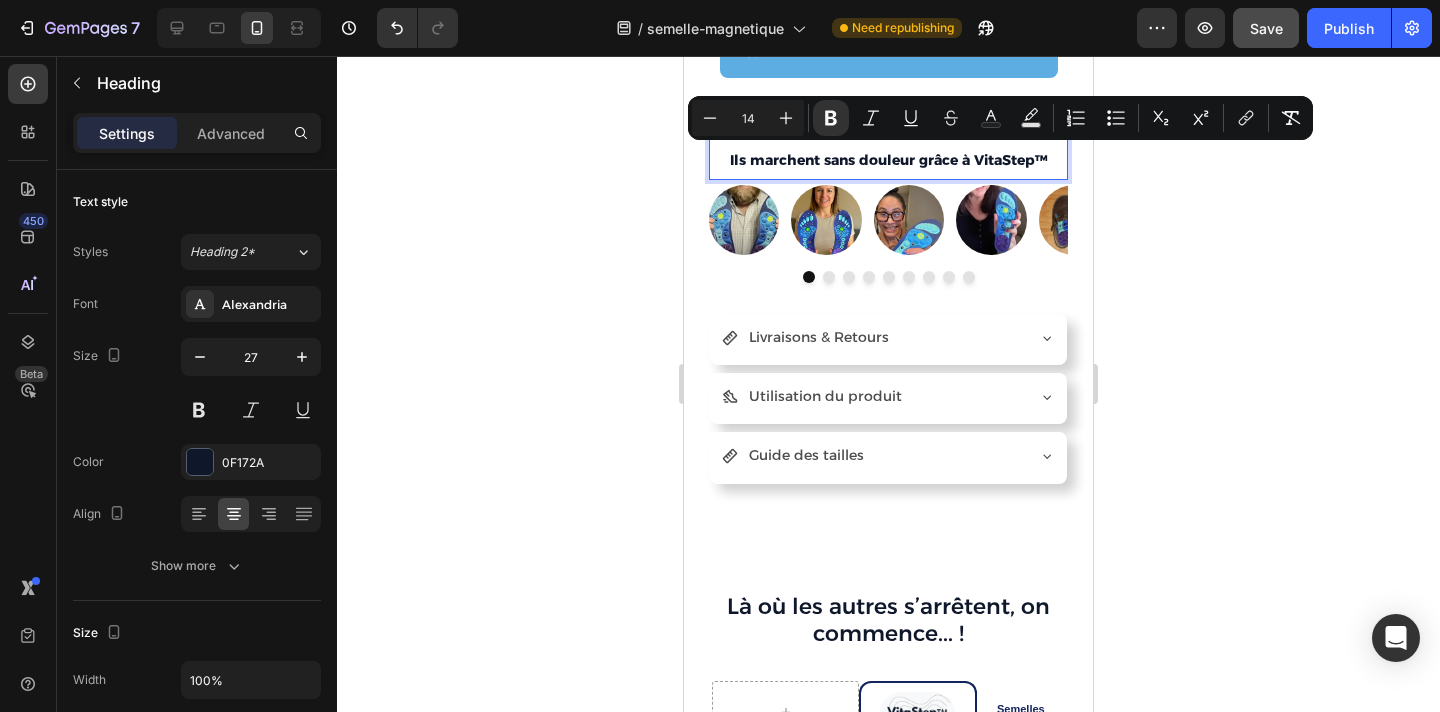 click 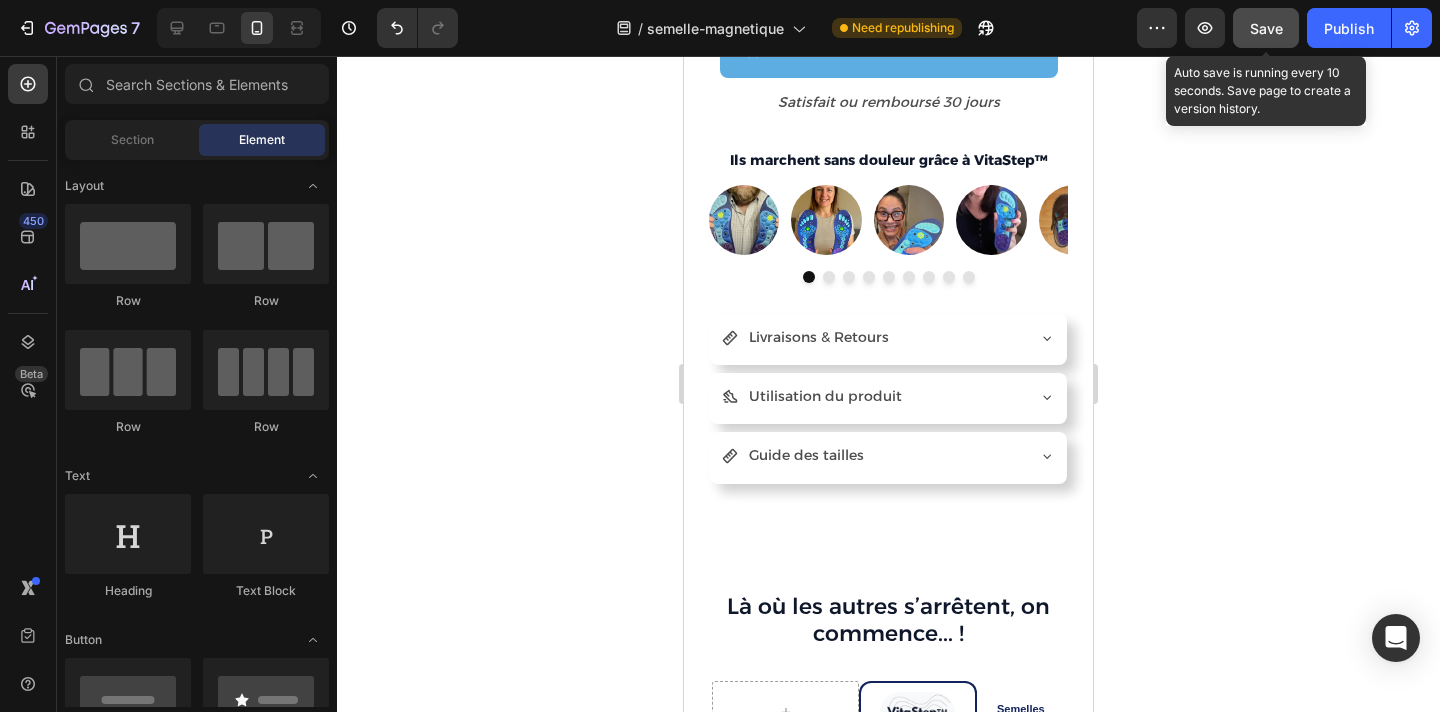 click on "Save" at bounding box center (1266, 28) 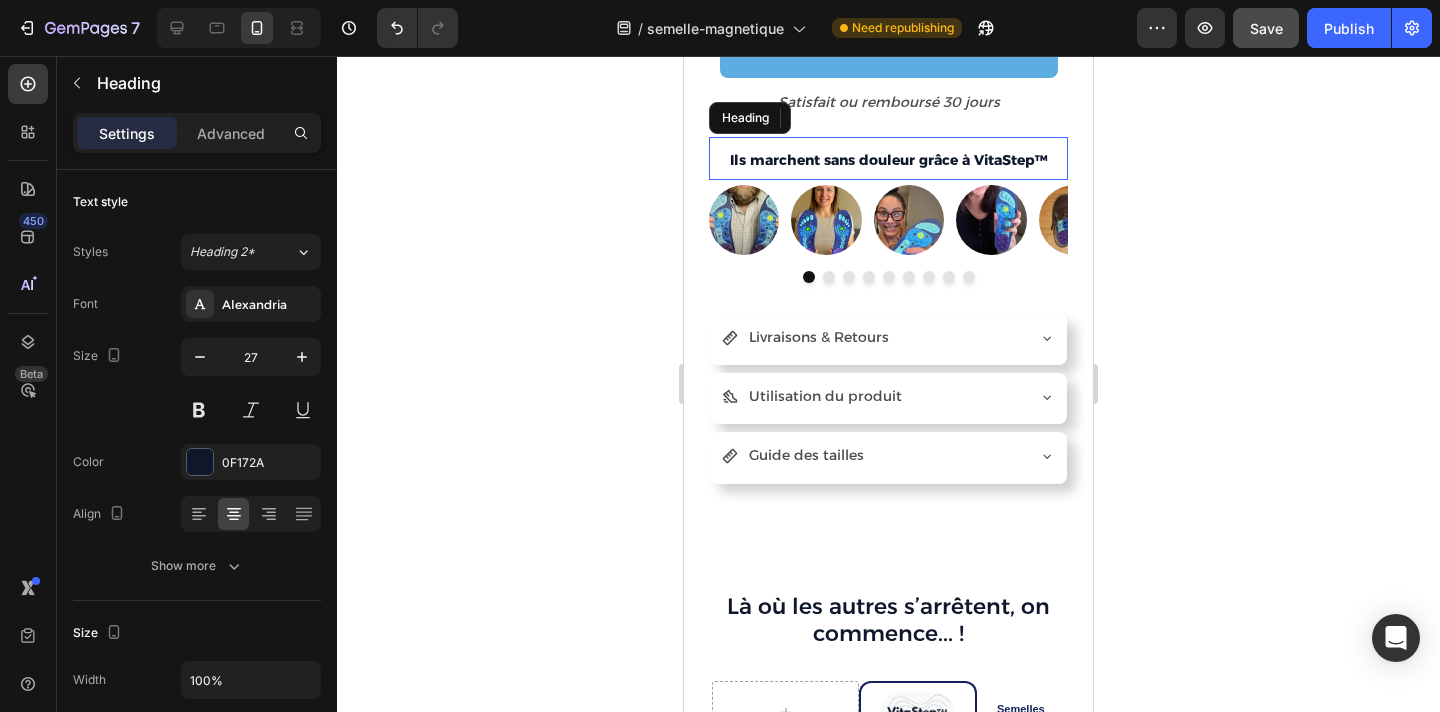click on "Ils marchent sans douleur grâce à VitaStep™" at bounding box center (889, 160) 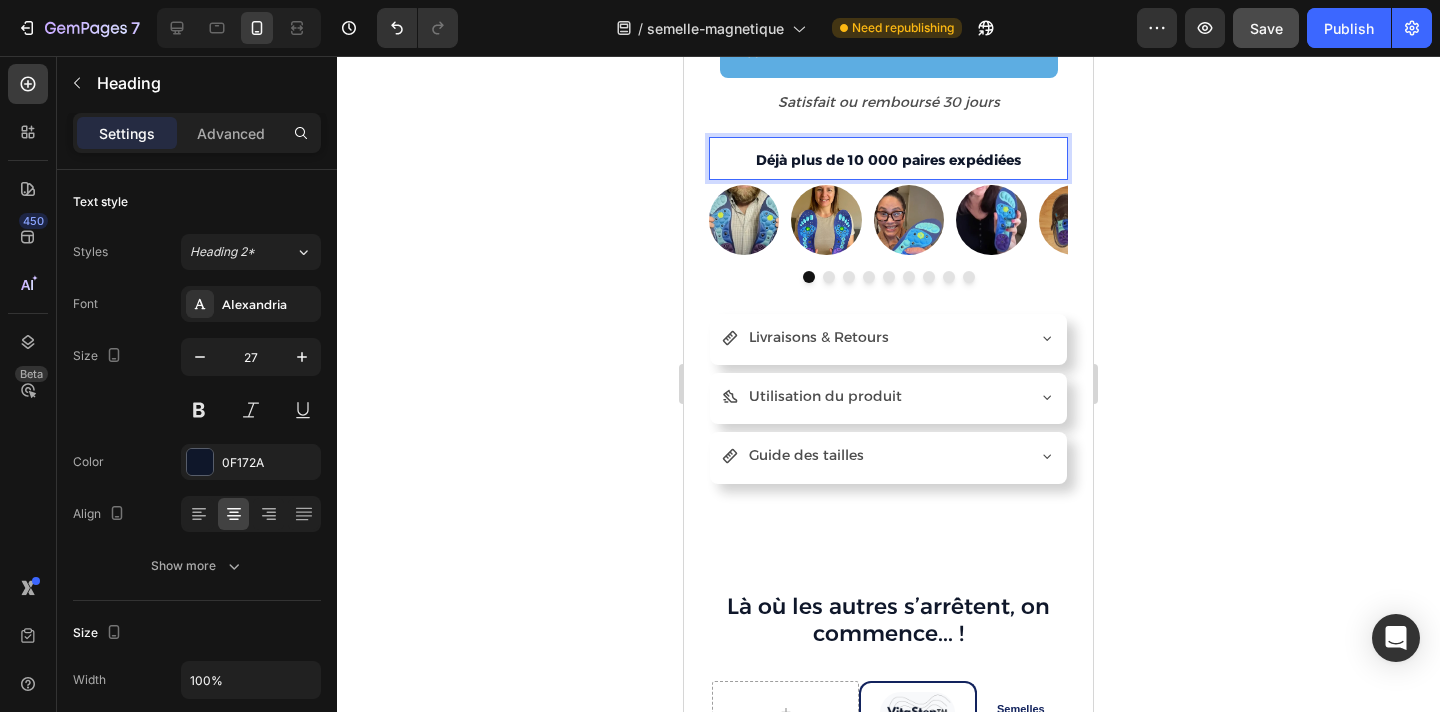 click 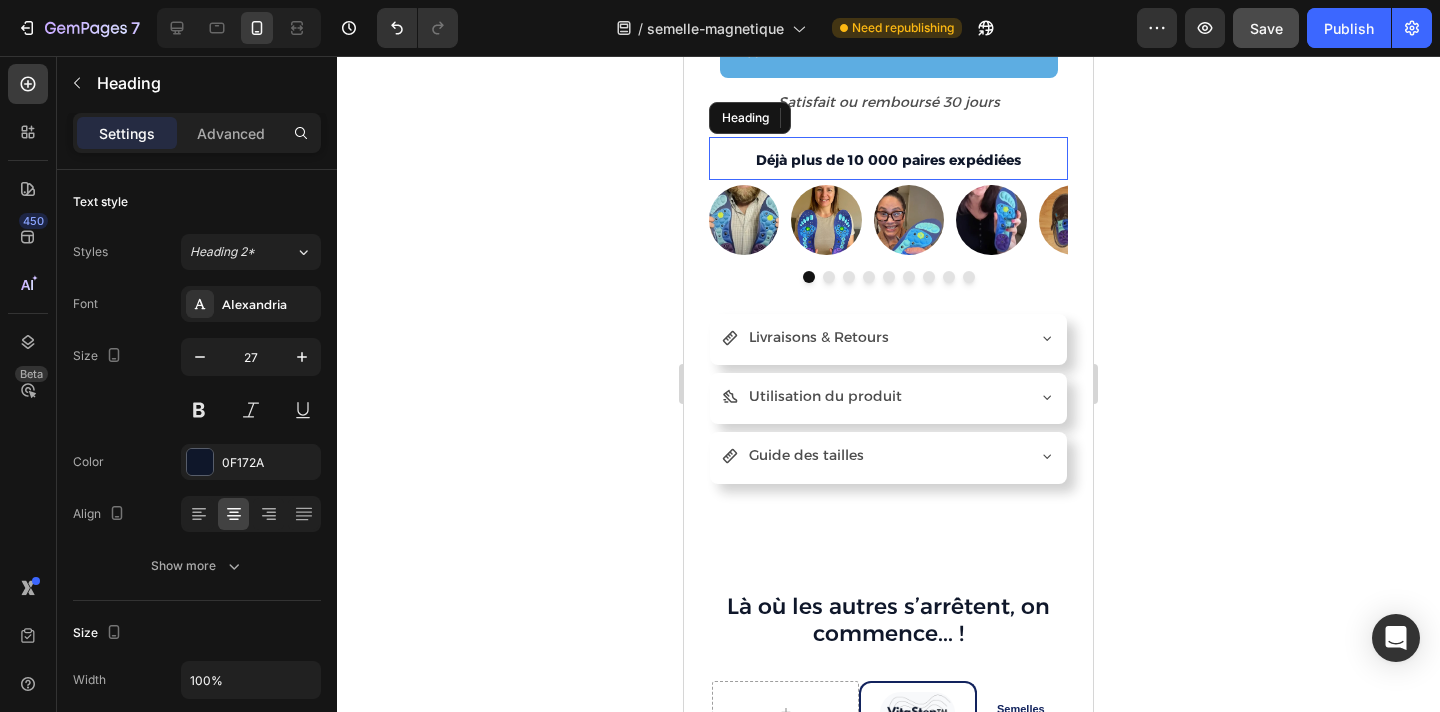 click on "Déjà plus de 10 000 paires expédiées" at bounding box center [888, 160] 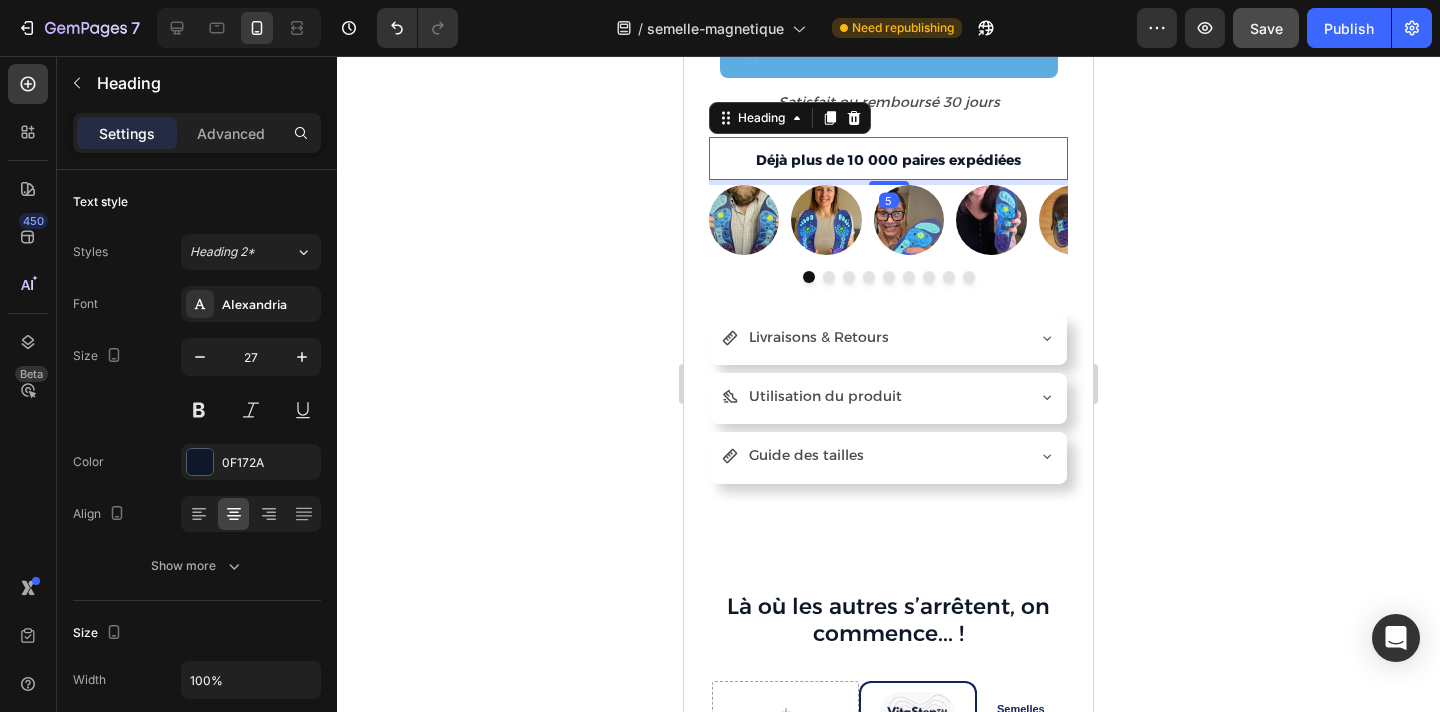 click on "Déjà plus de 10 000 paires expédiées" at bounding box center [888, 160] 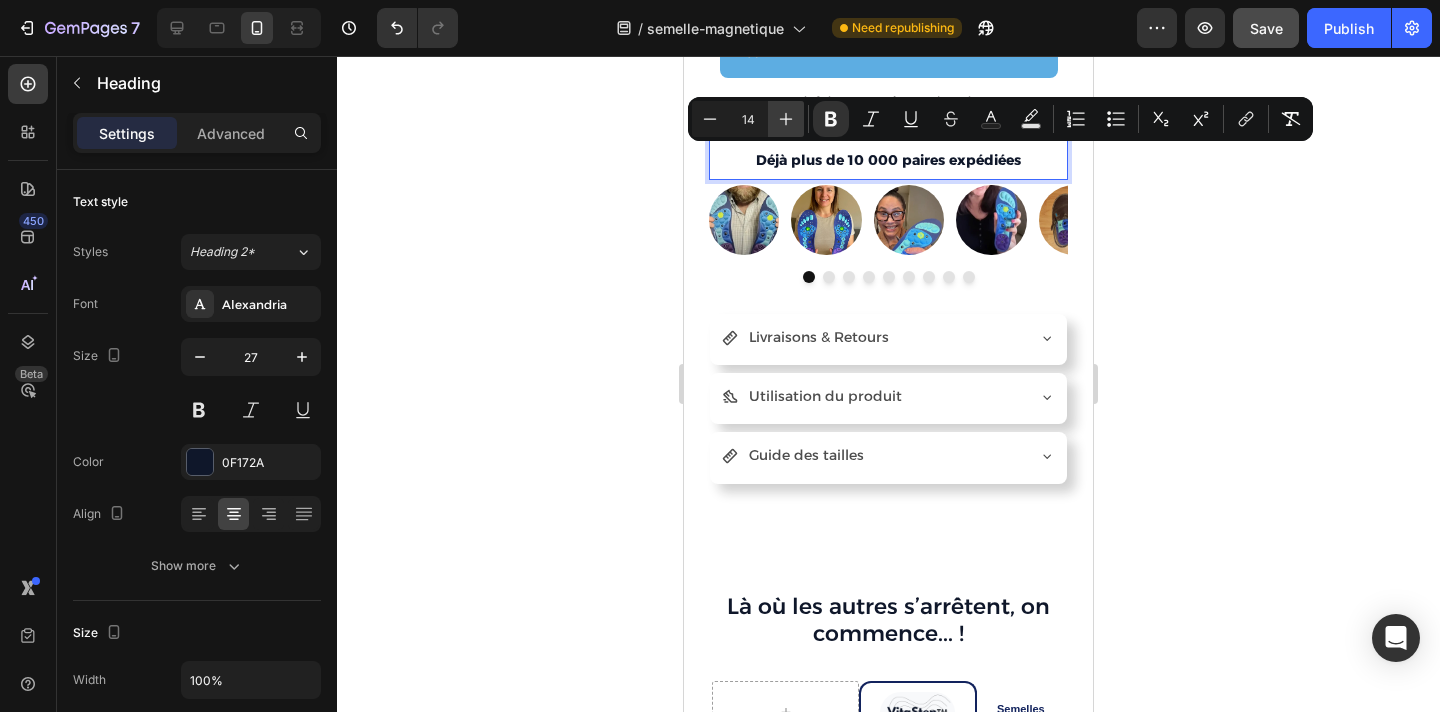 click 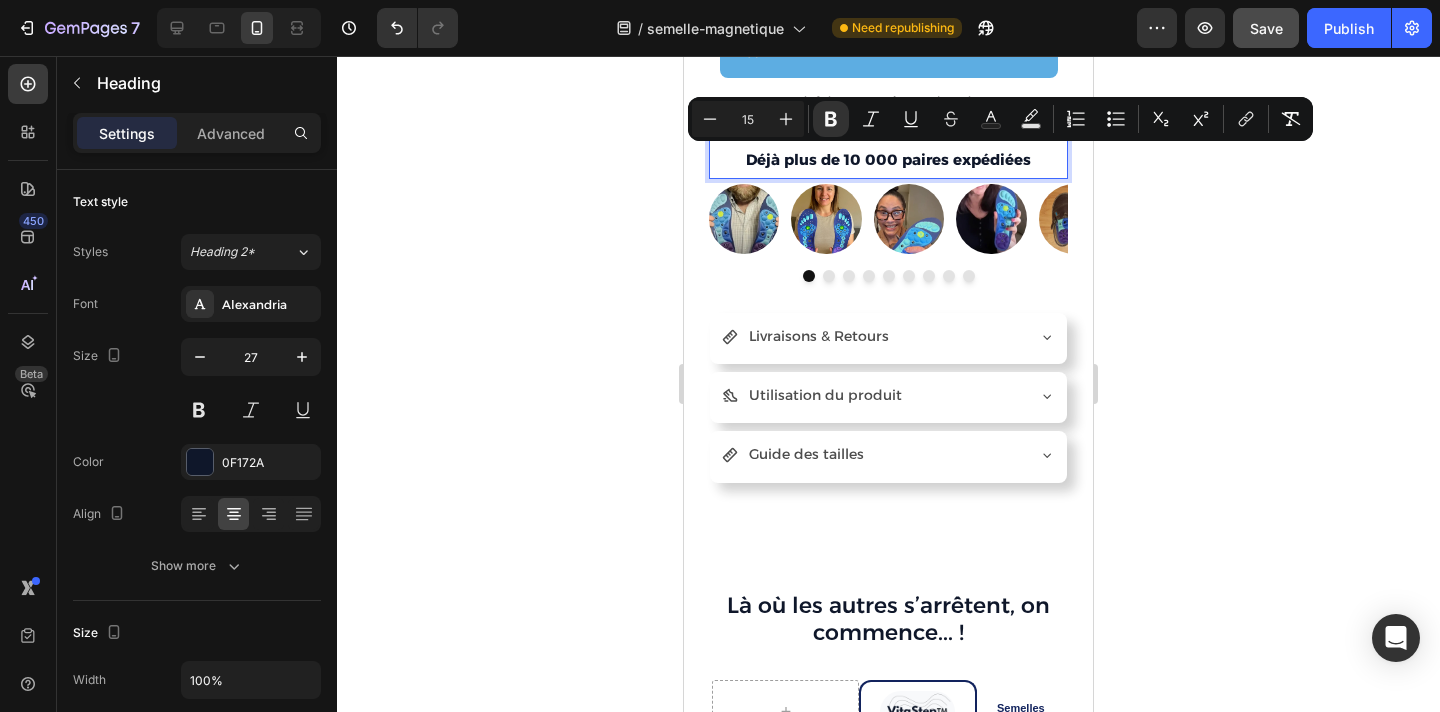 click 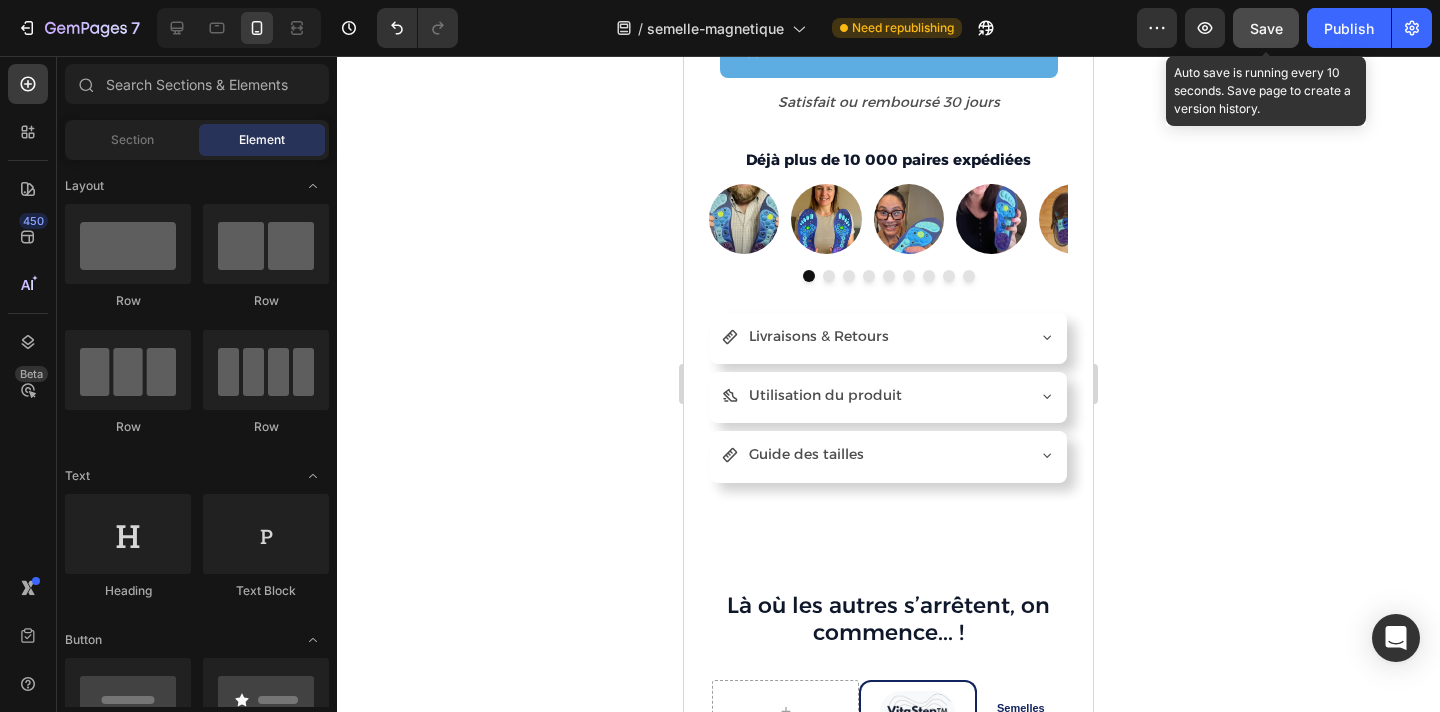 click on "Save" at bounding box center (1266, 28) 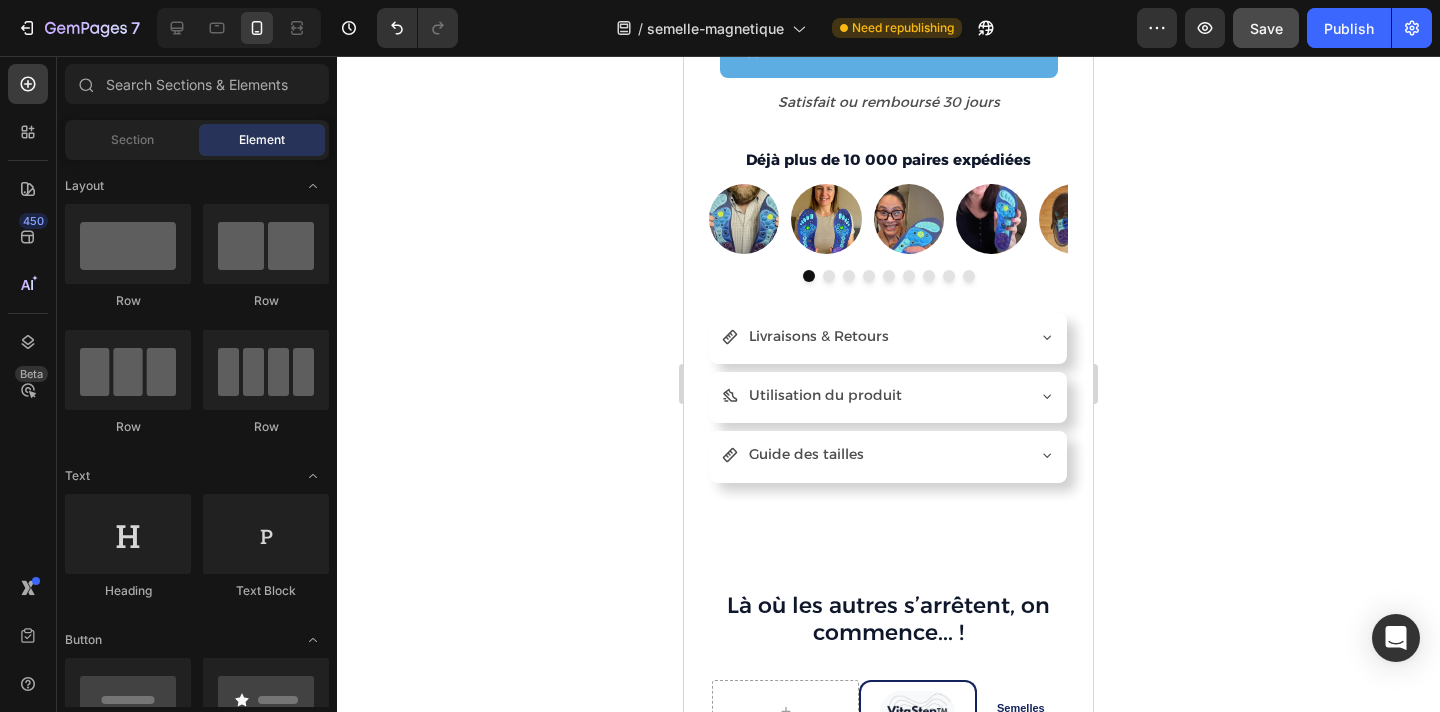 click 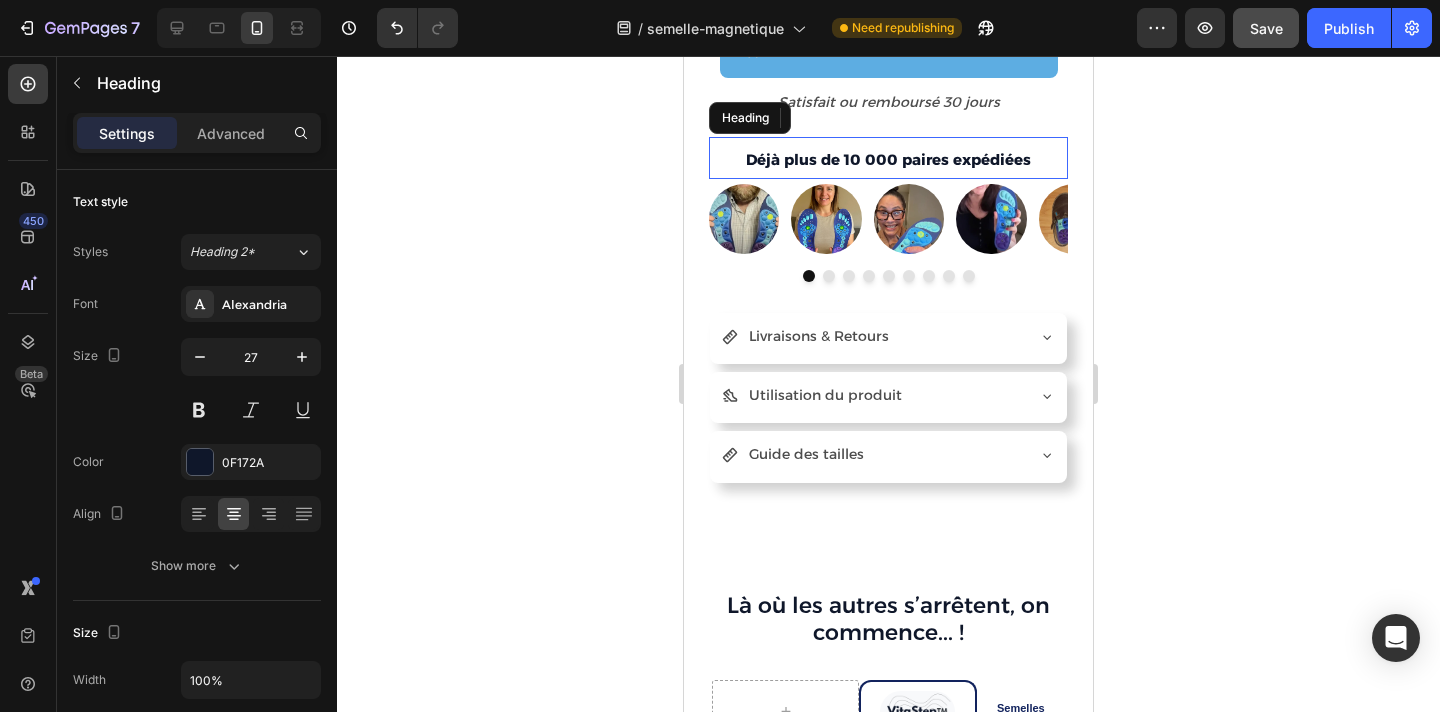 click on "Déjà plus de 10 000 paires expédiées" at bounding box center [888, 158] 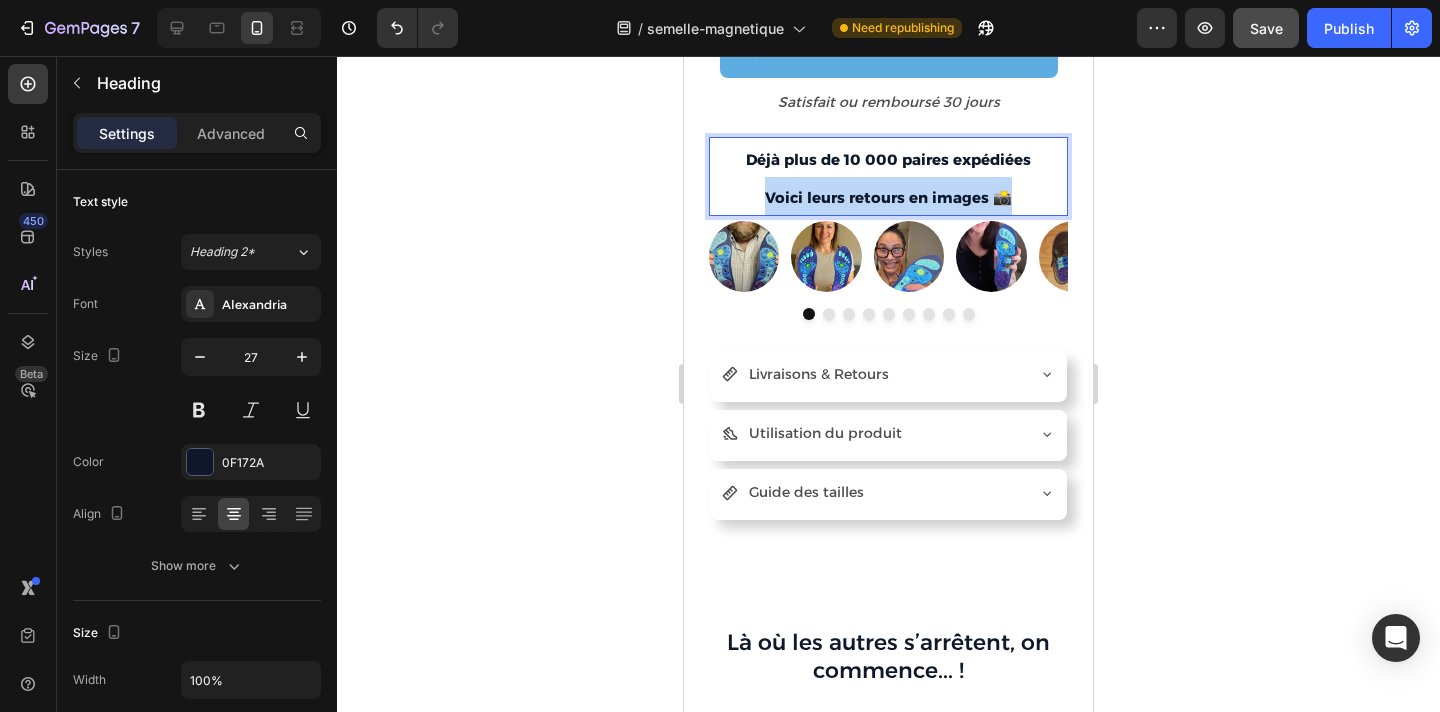 drag, startPoint x: 1029, startPoint y: 197, endPoint x: 743, endPoint y: 199, distance: 286.007 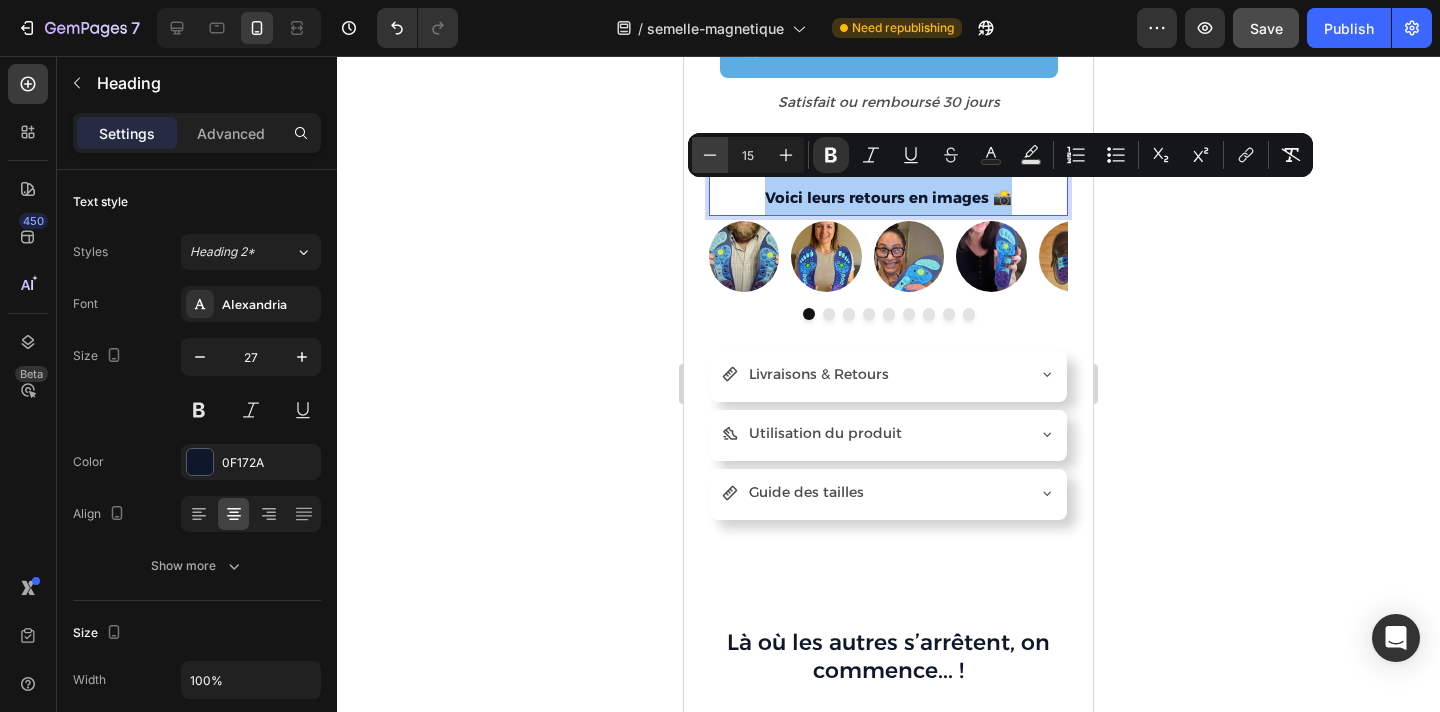 click 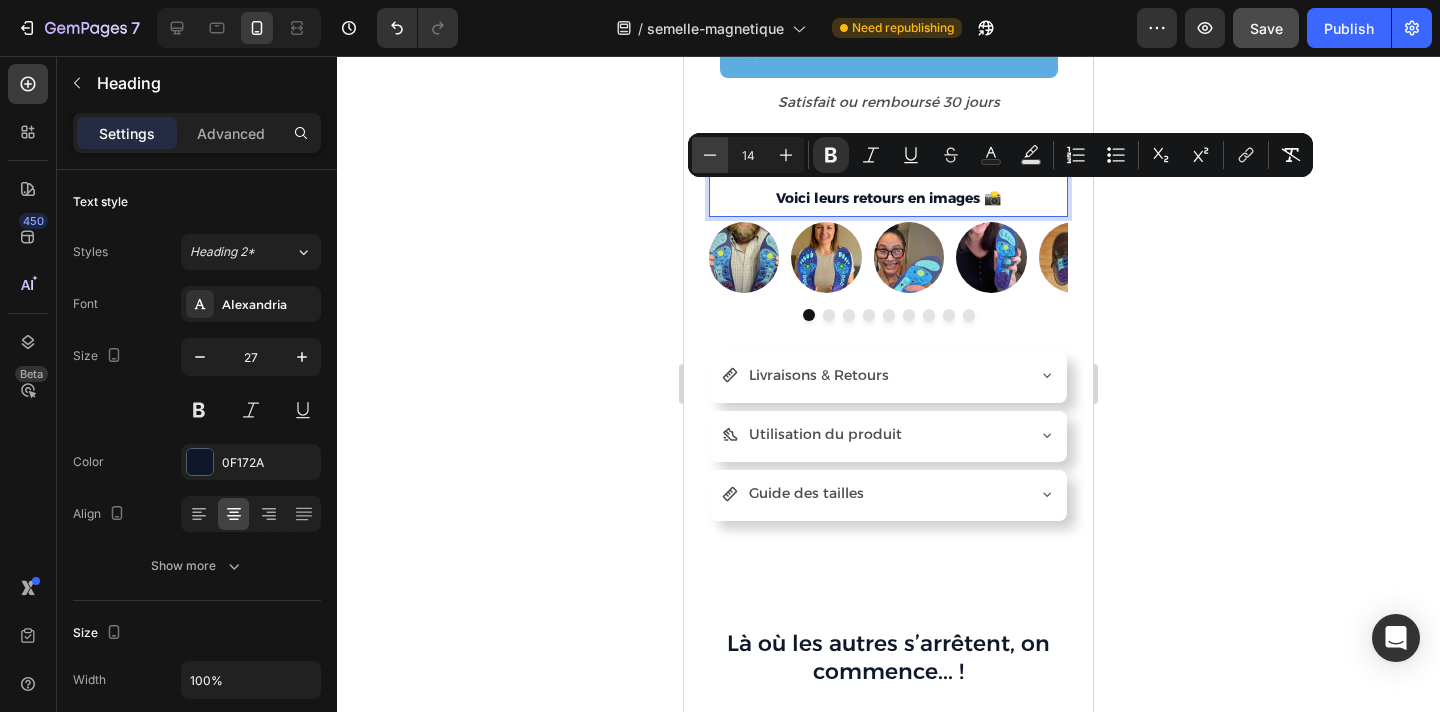 click 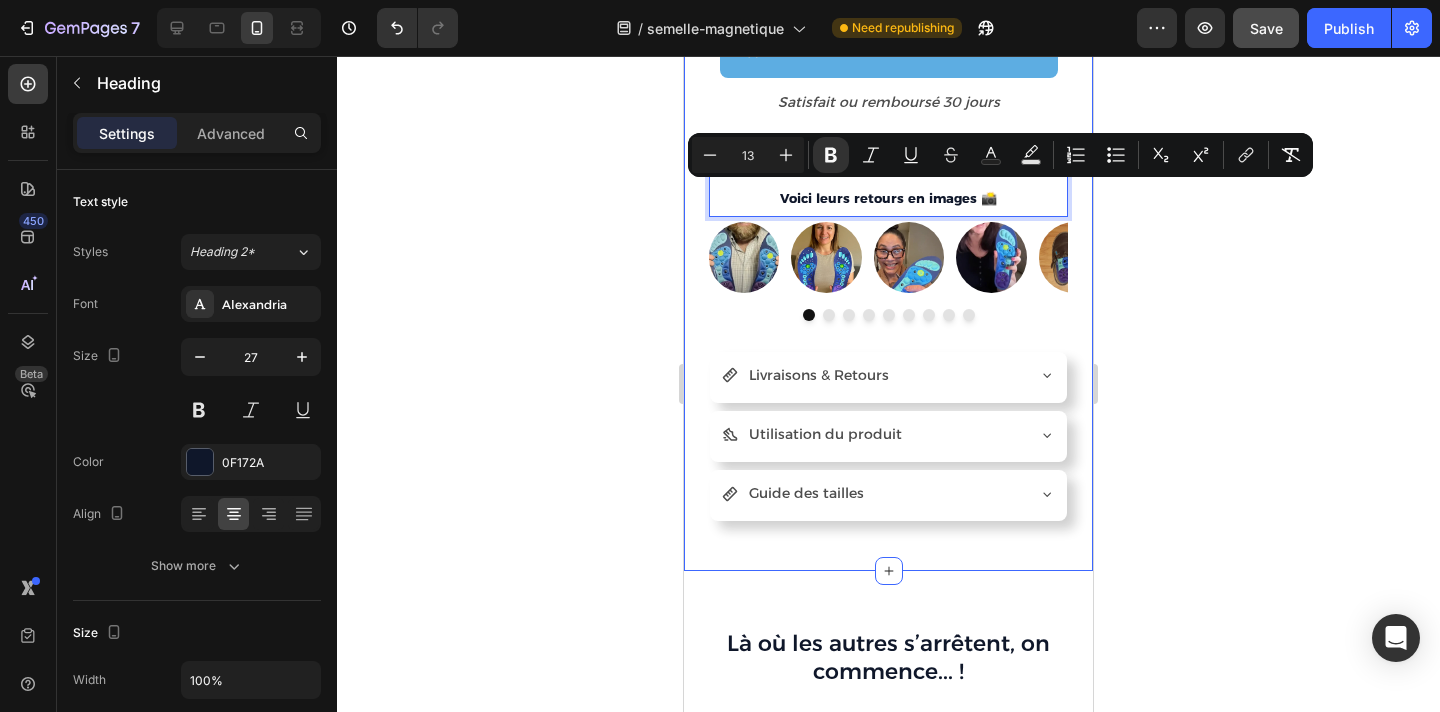 click 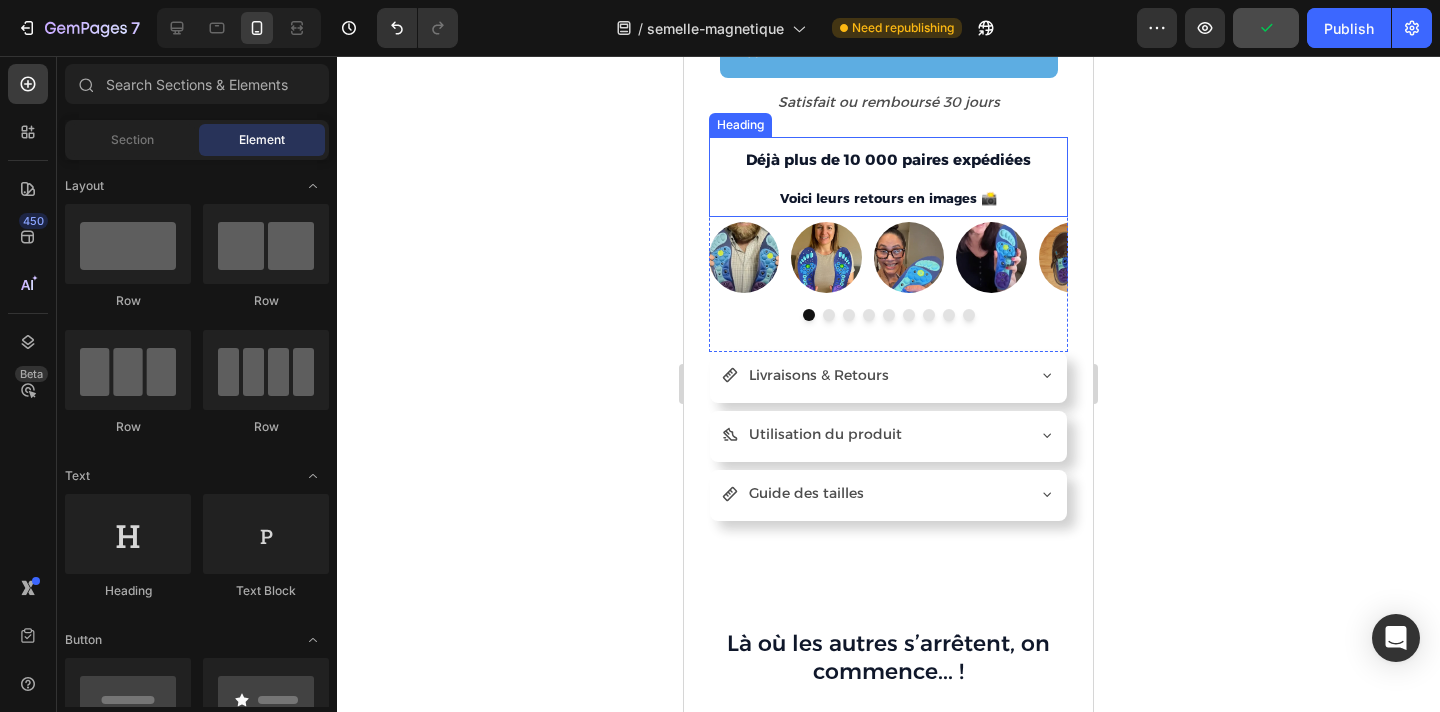 click on "Voici leurs retours en images 📸" at bounding box center (888, 198) 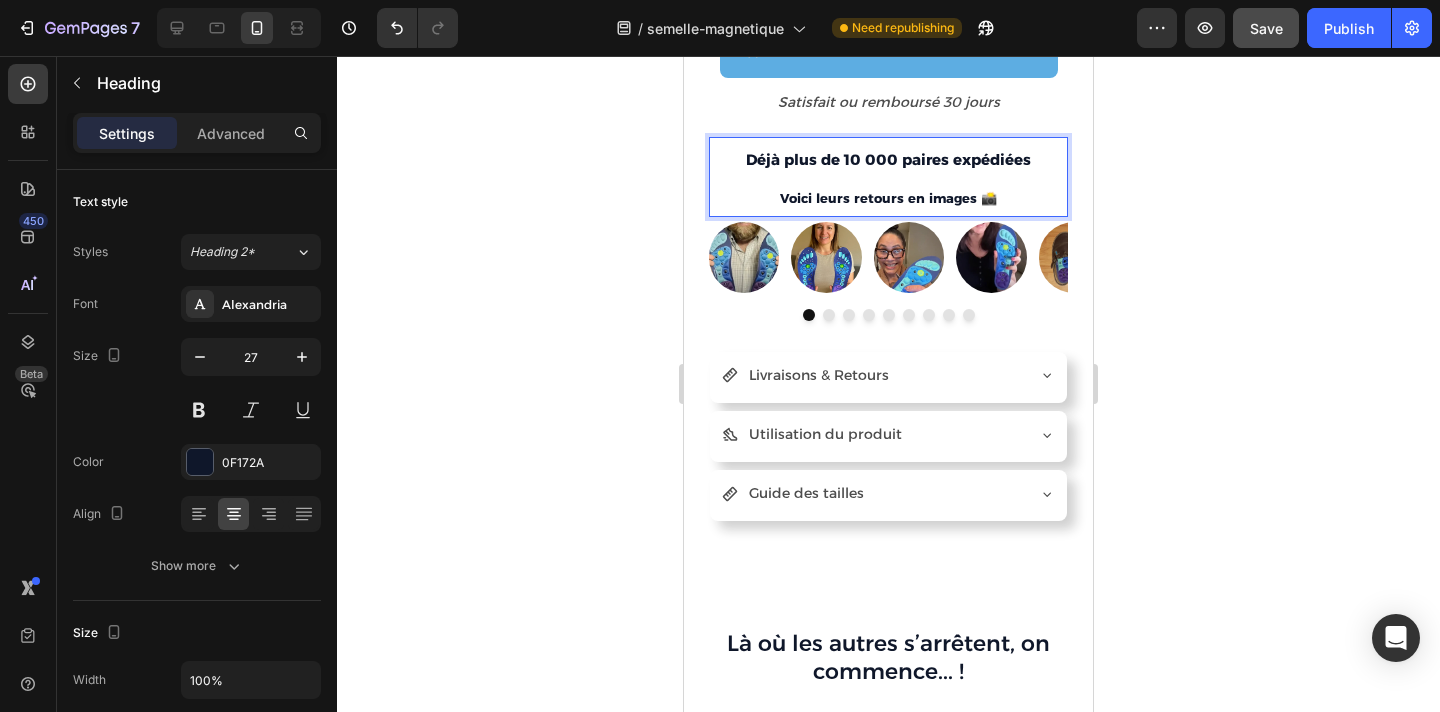 click on "Déjà plus de 10 000 paires expédiées Voici leurs retours en images 📸" at bounding box center (888, 177) 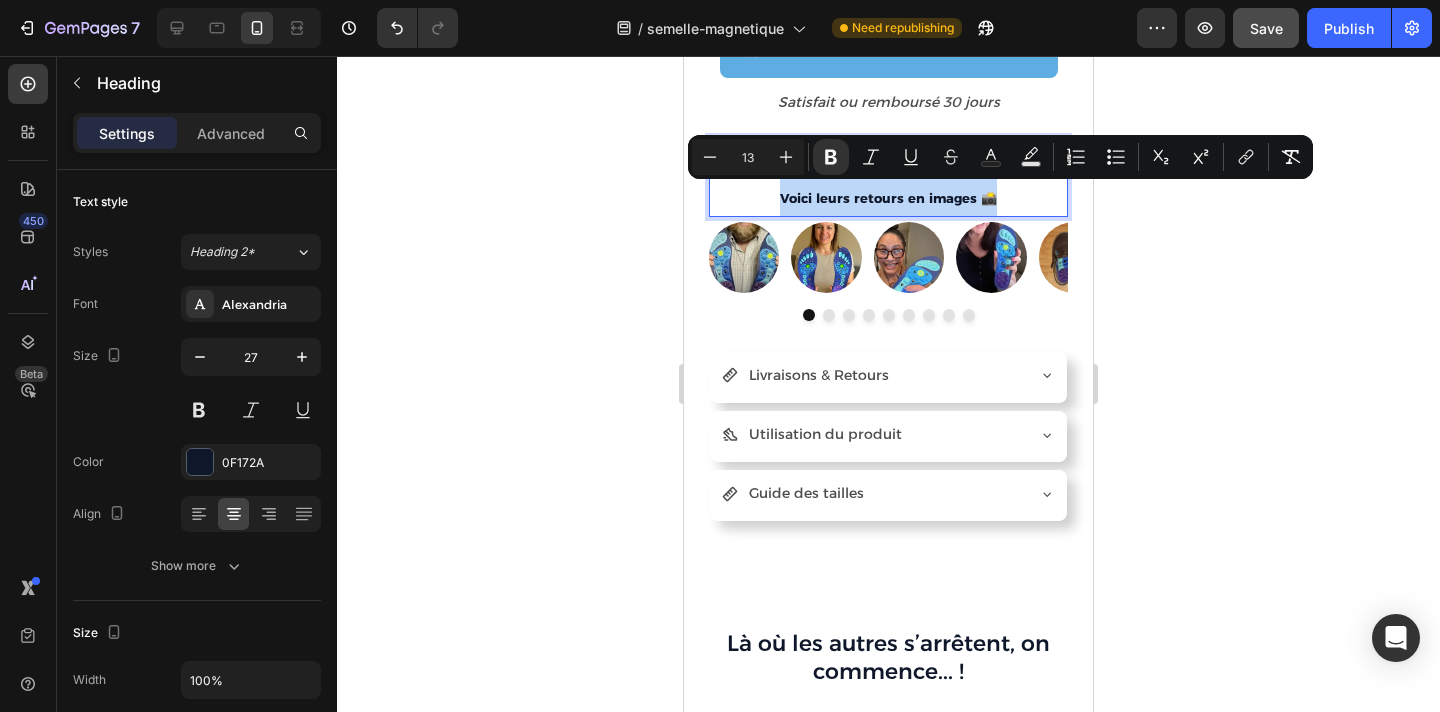 drag, startPoint x: 1039, startPoint y: 200, endPoint x: 751, endPoint y: 197, distance: 288.01562 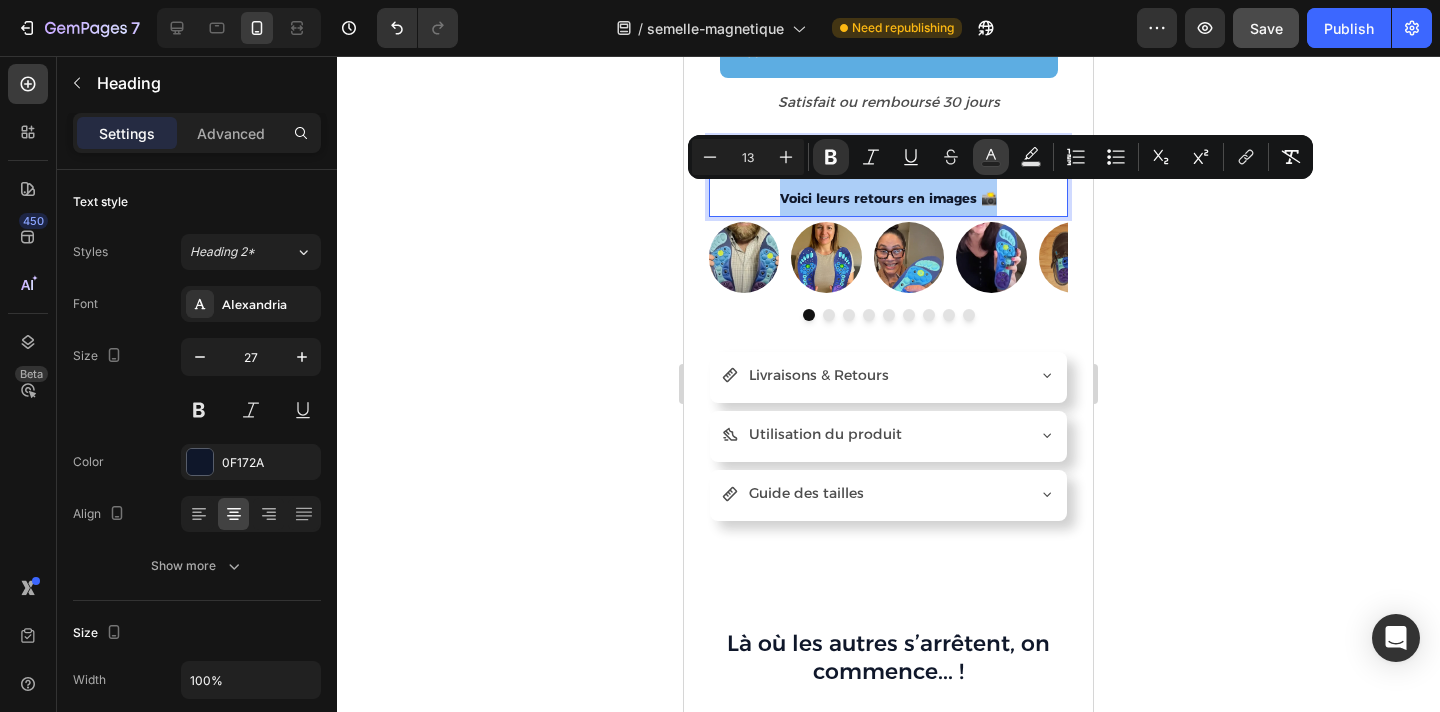 click 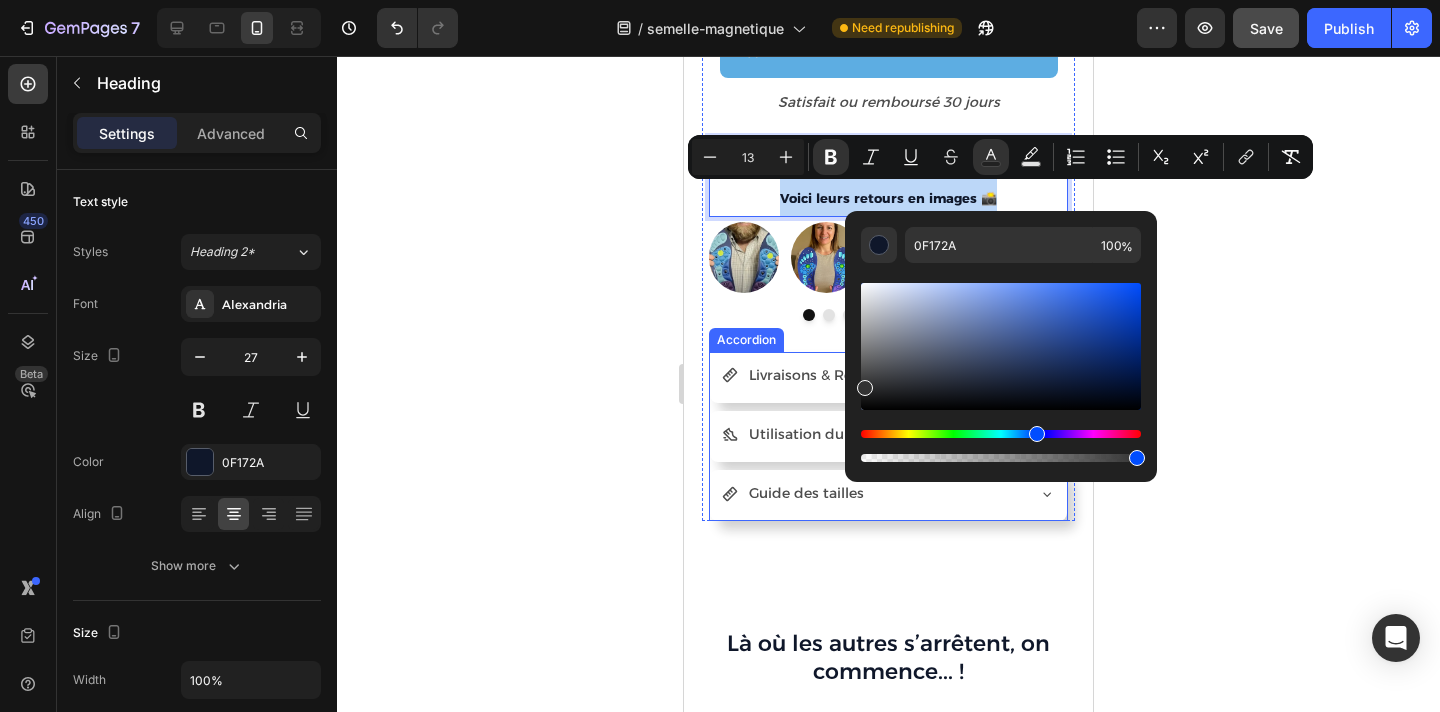 type on "333333" 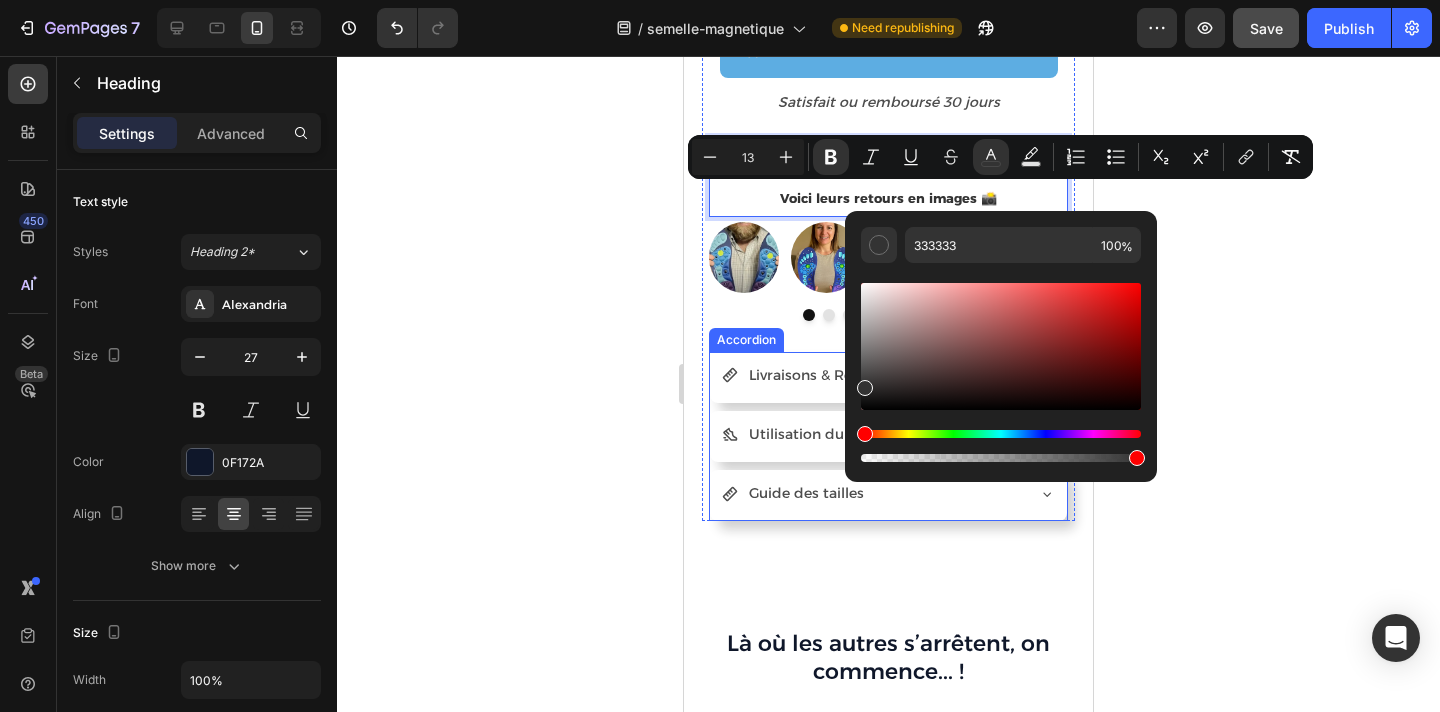 drag, startPoint x: 1730, startPoint y: 449, endPoint x: 844, endPoint y: 348, distance: 891.7382 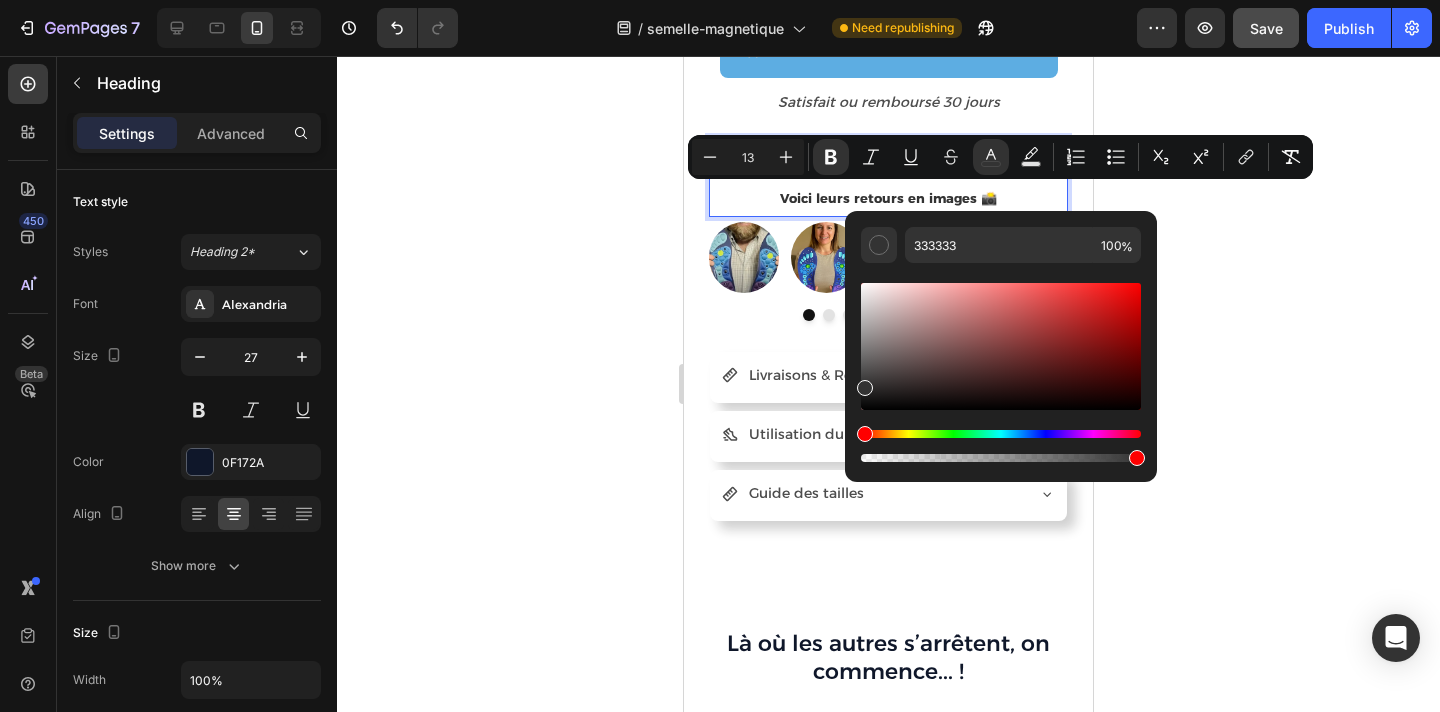 click 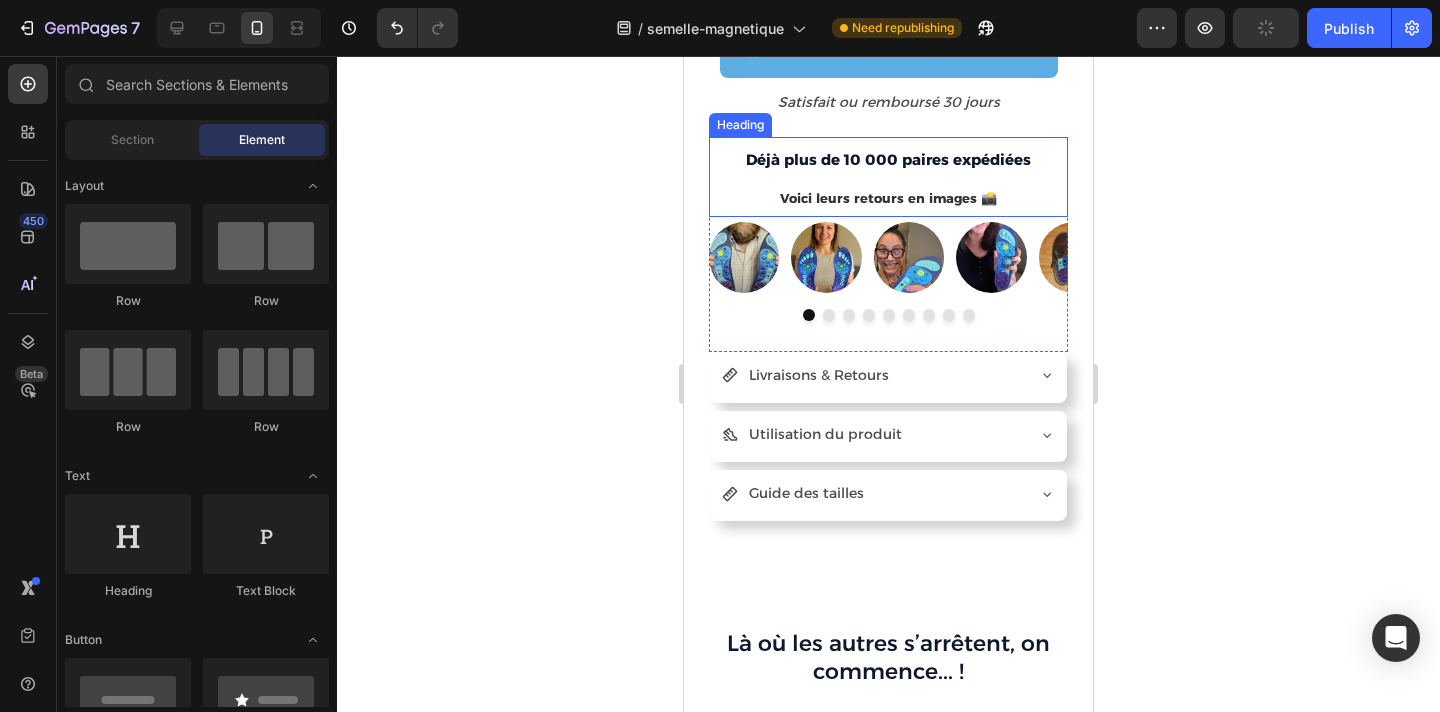 click on "Voici leurs retours en images 📸" at bounding box center [888, 198] 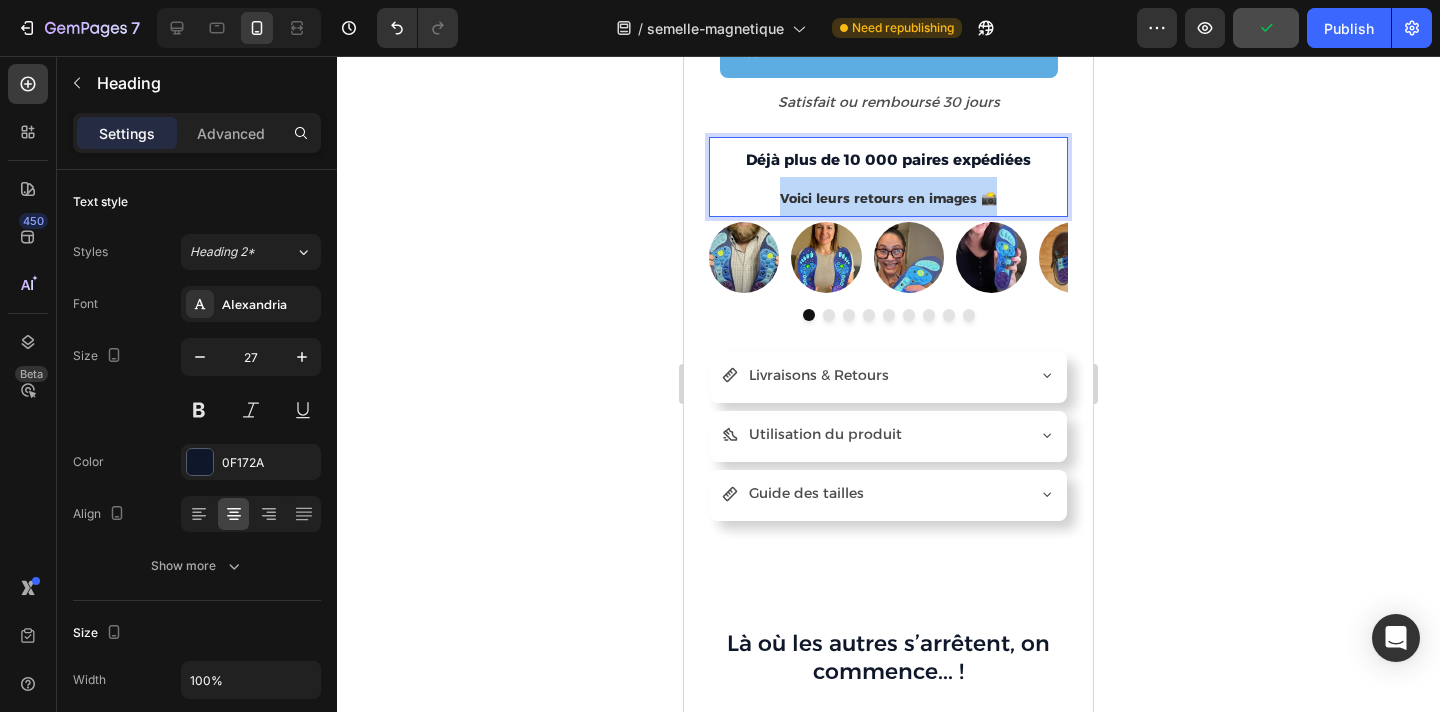 drag, startPoint x: 1022, startPoint y: 198, endPoint x: 762, endPoint y: 198, distance: 260 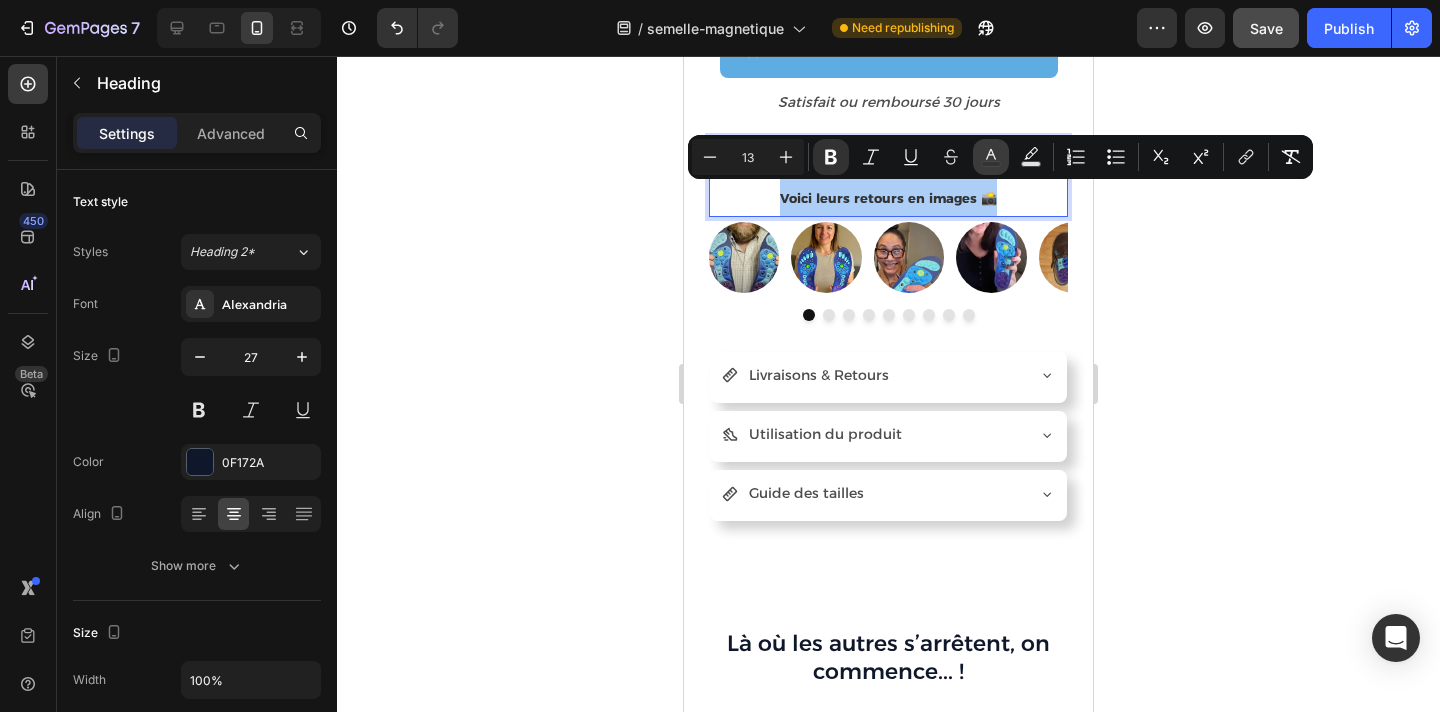 click 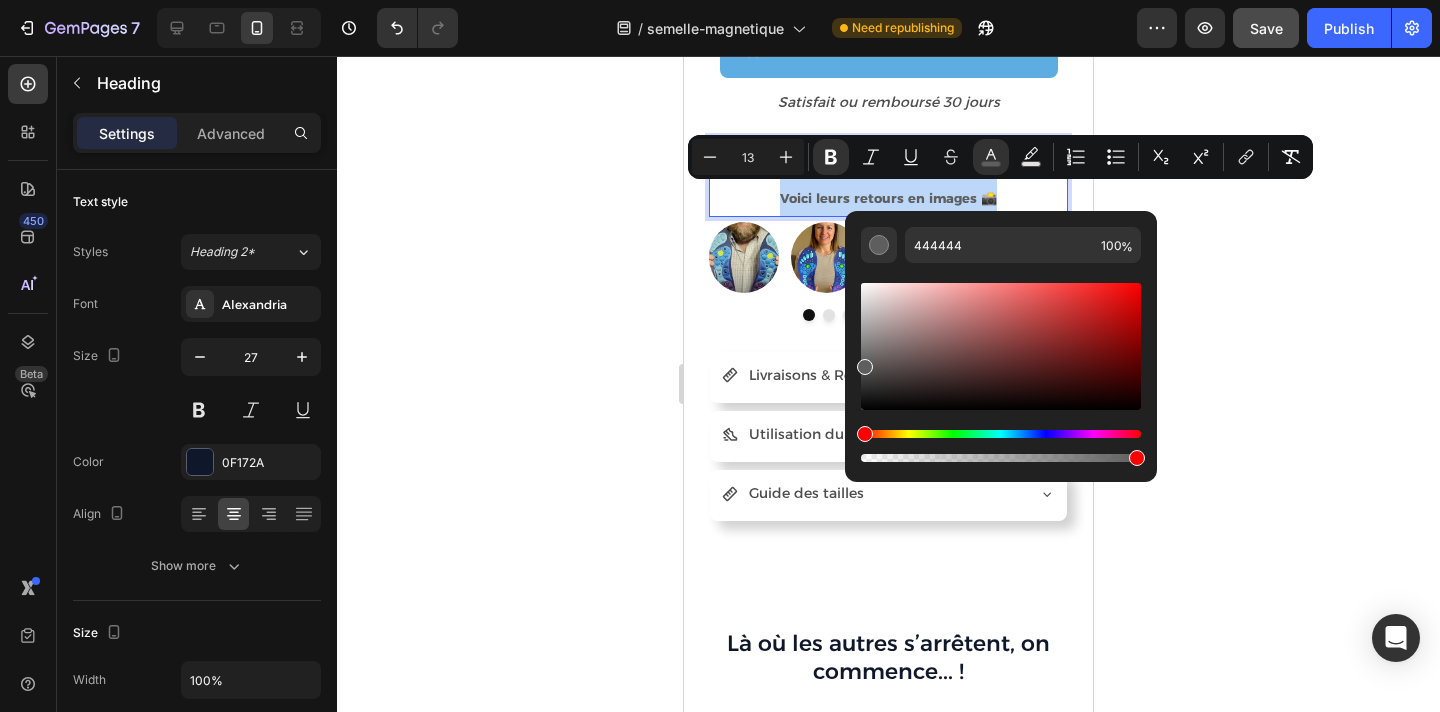 type on "5E5E5E" 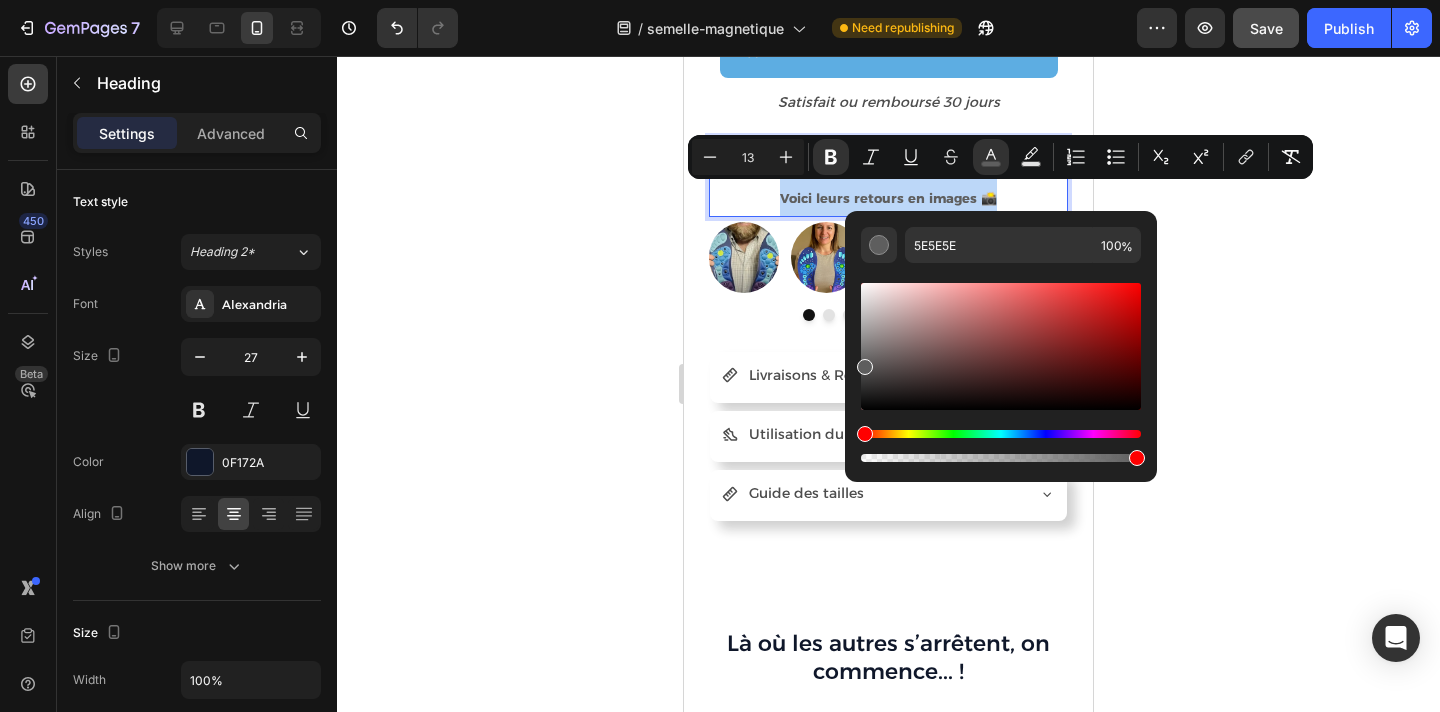 drag, startPoint x: 864, startPoint y: 384, endPoint x: 862, endPoint y: 363, distance: 21.095022 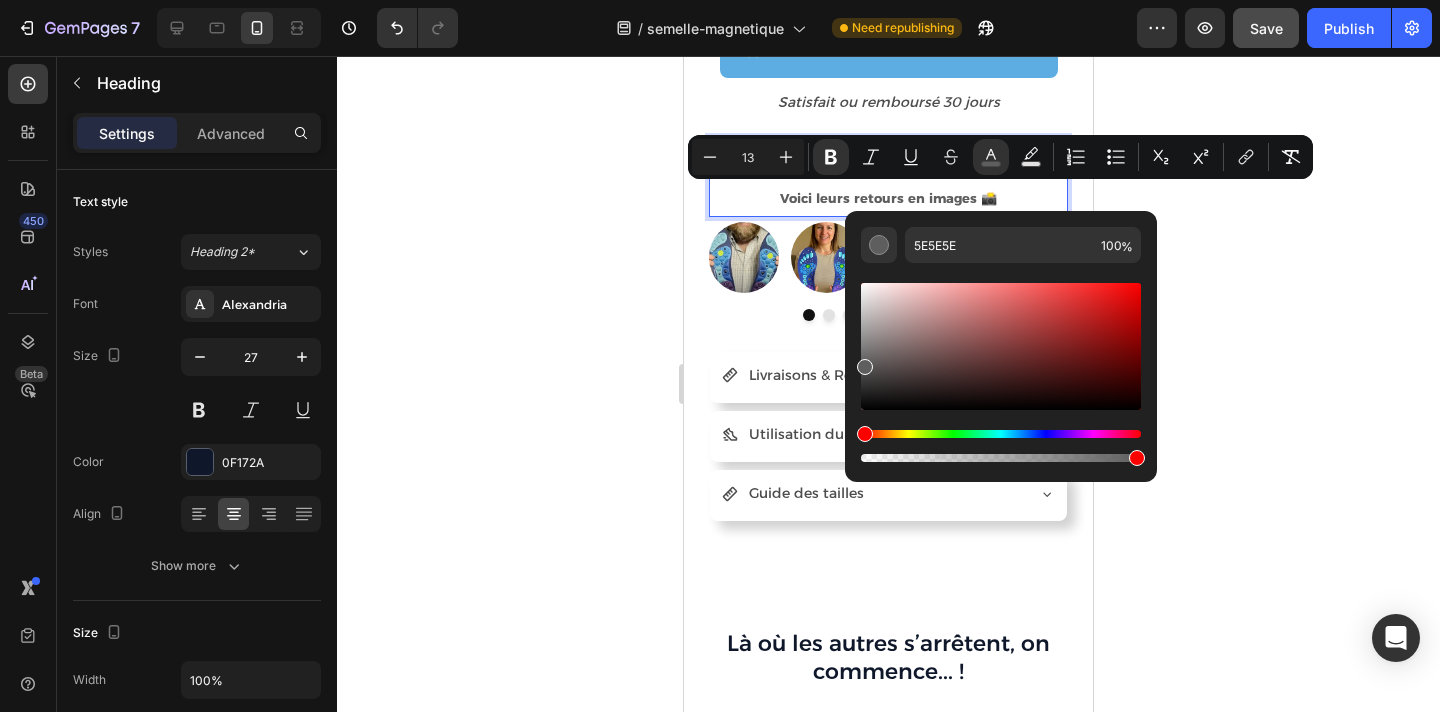 click 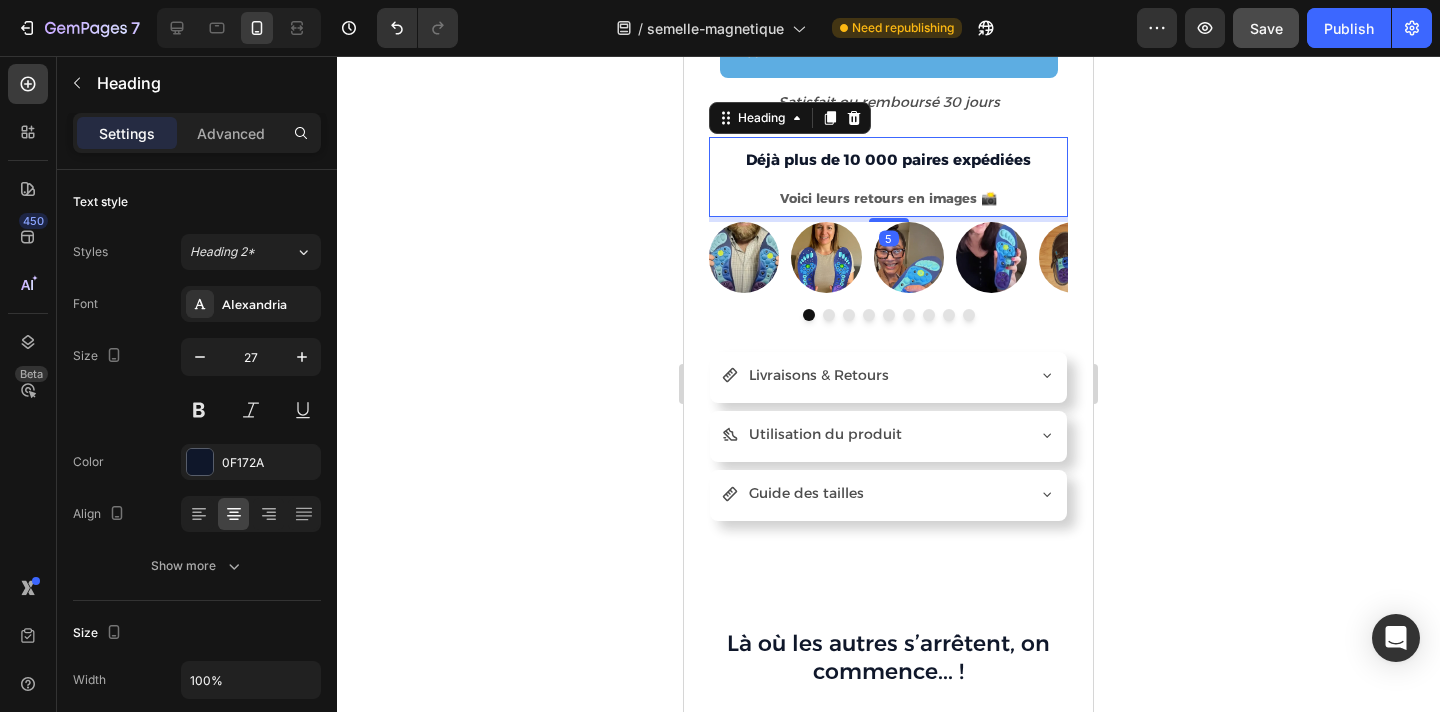 click on "Déjà plus de 10 000 paires expédiées Voici leurs retours en images 📸" at bounding box center [888, 177] 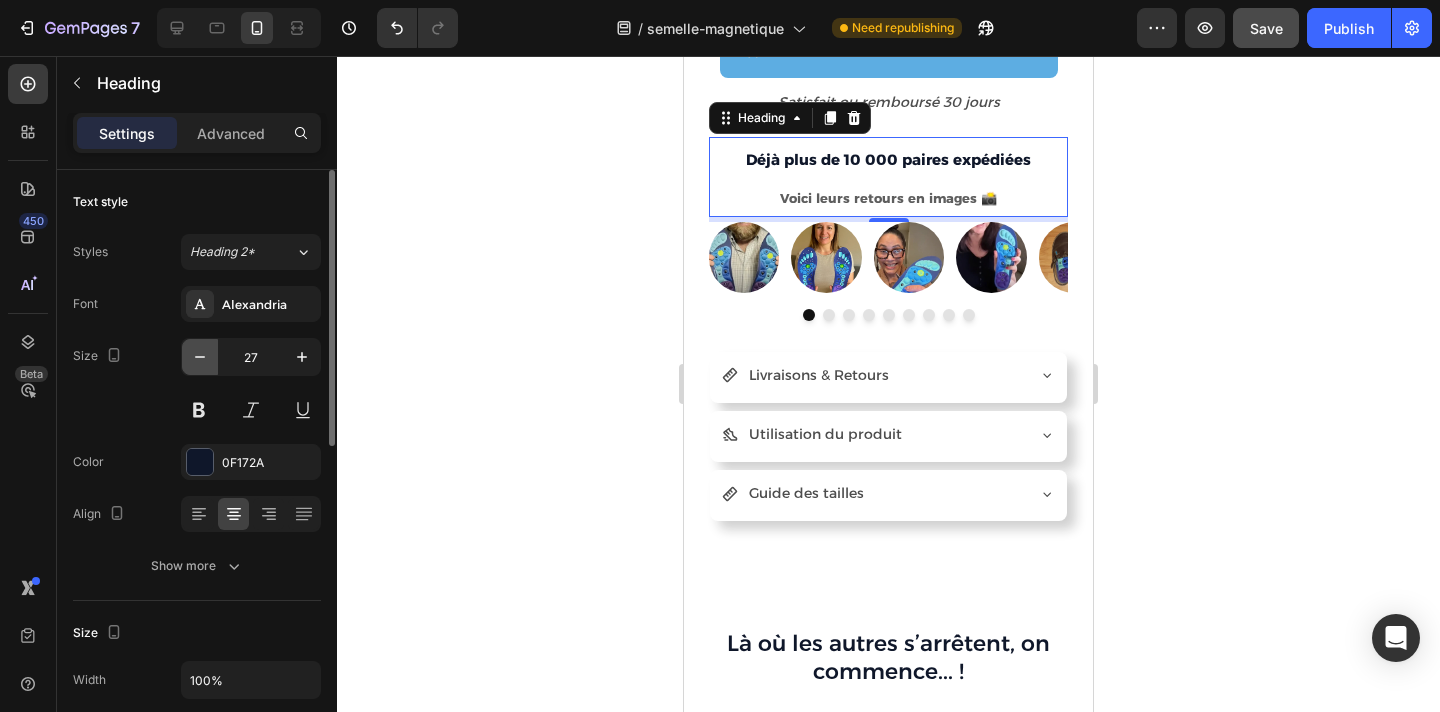 click 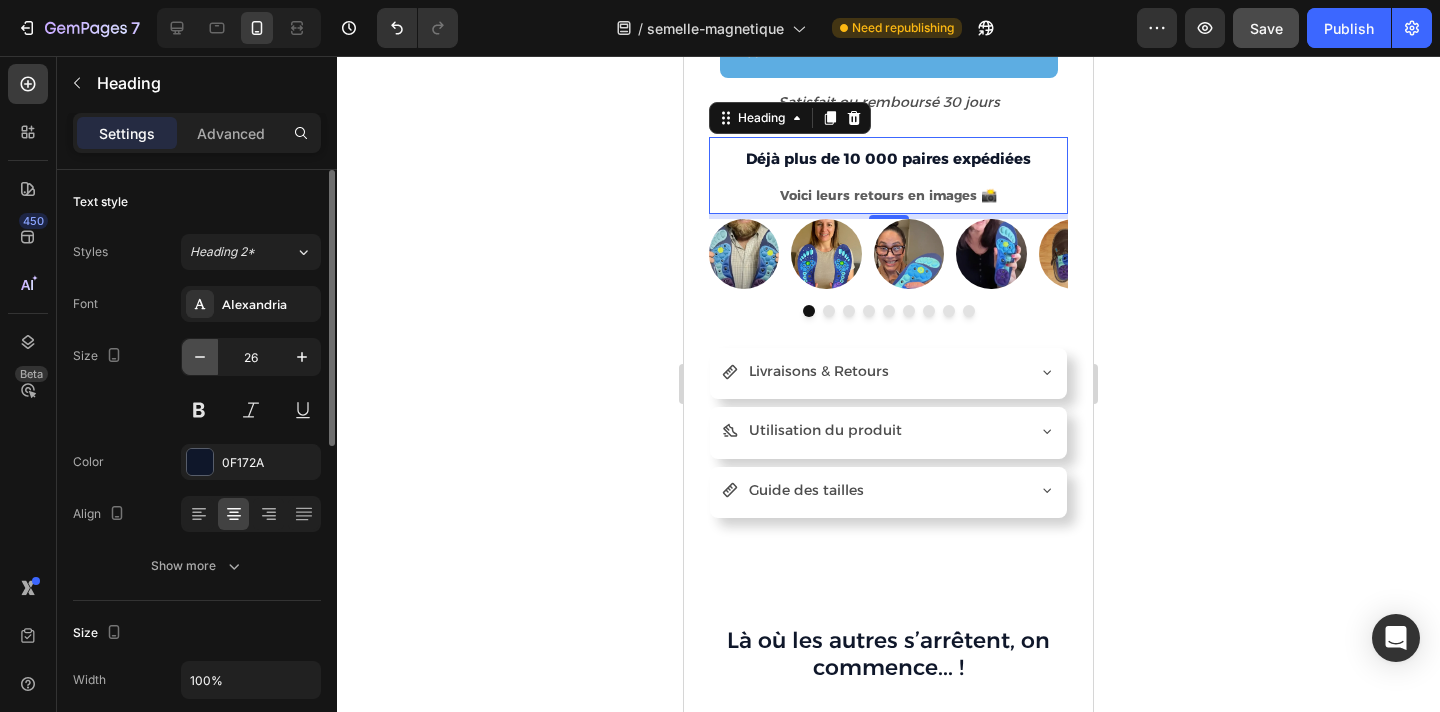 click 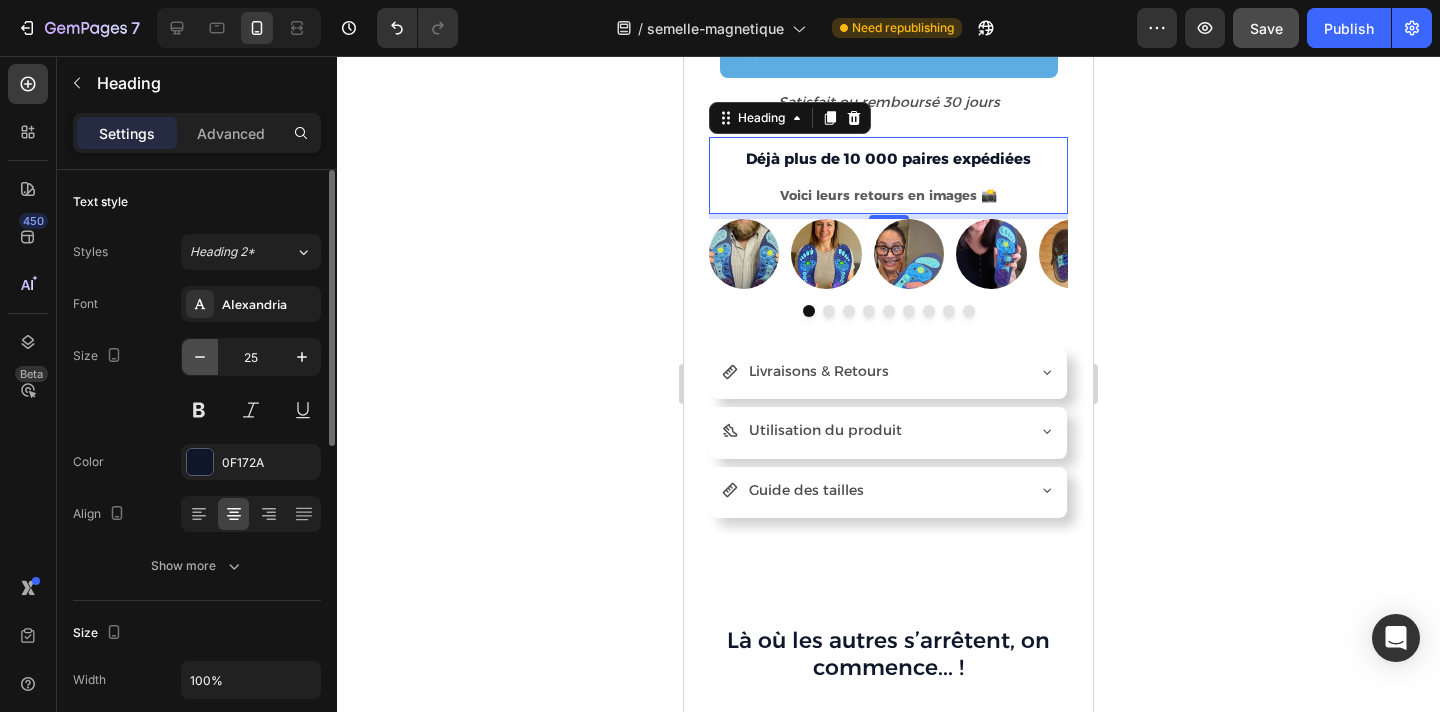 click 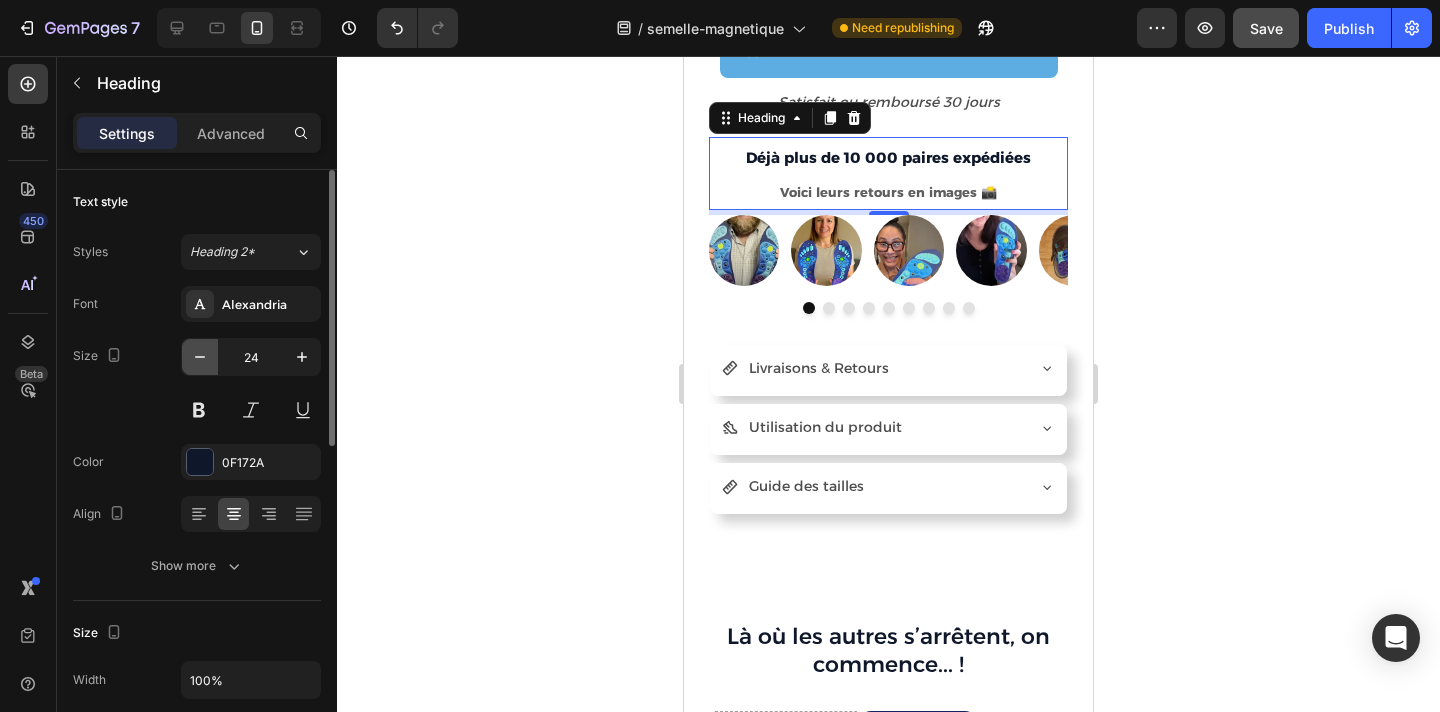 click 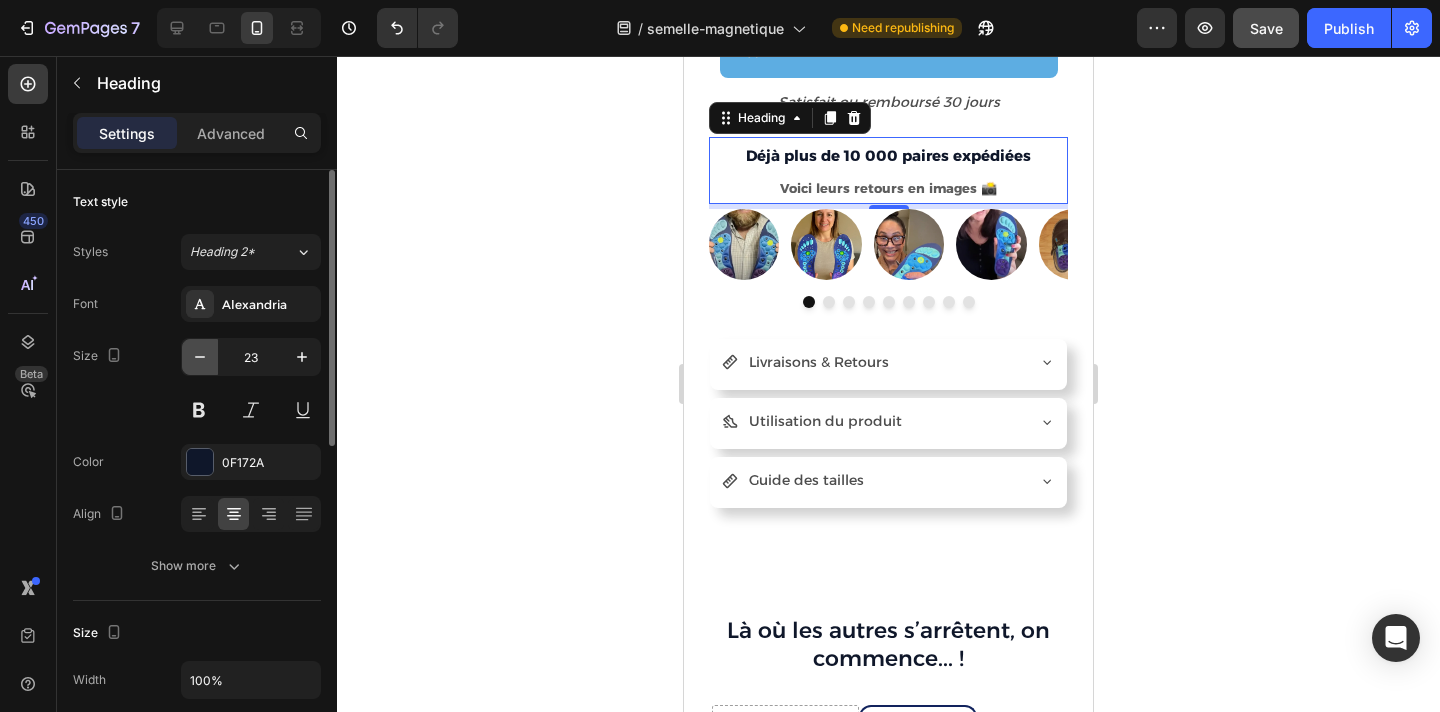 click 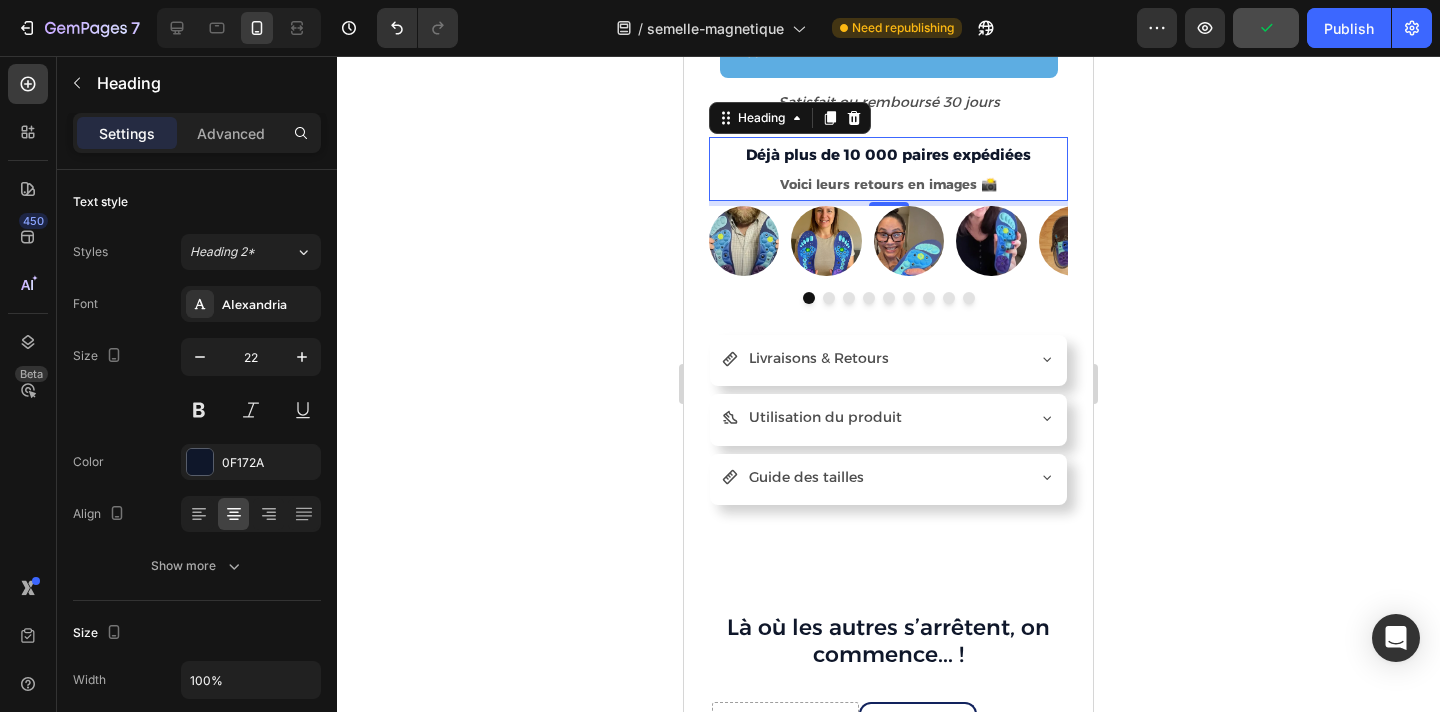 click 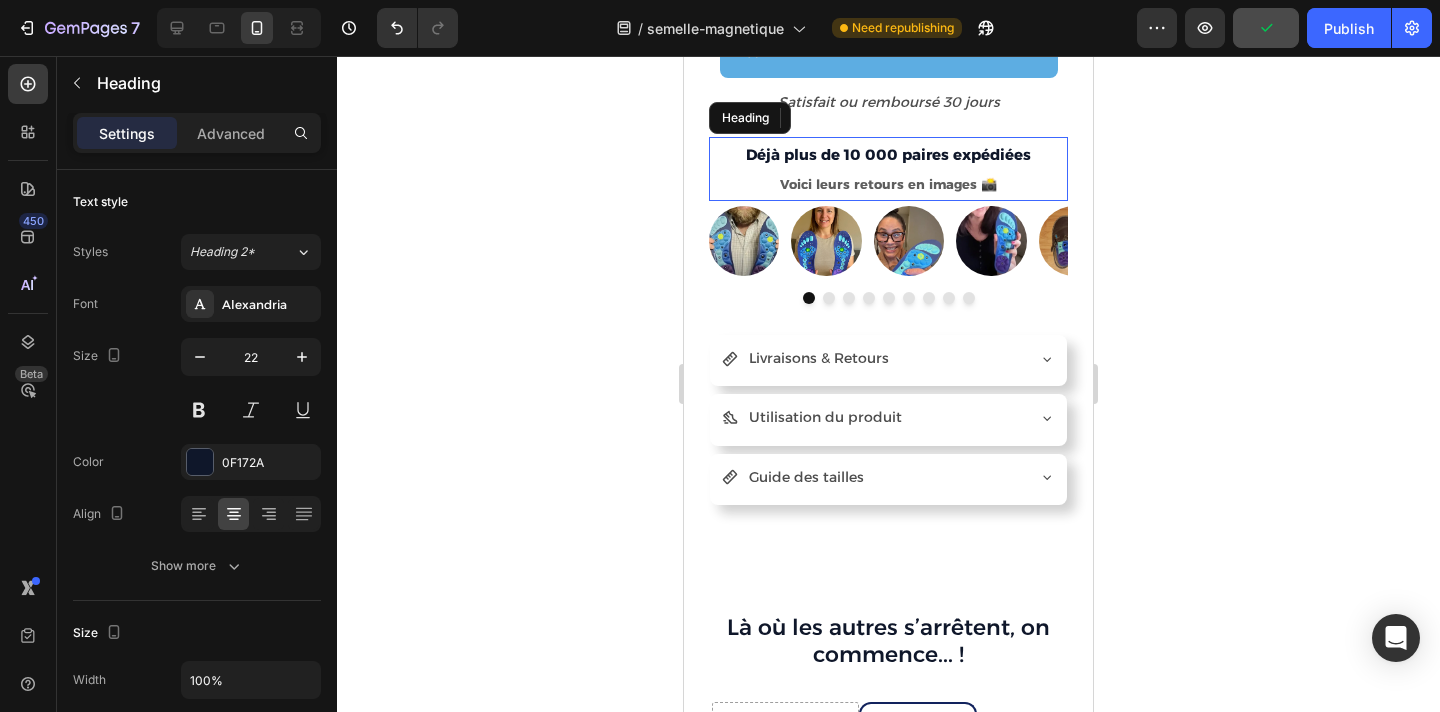 click on "Déjà plus de 10 000 paires expédiées Voici leurs retours en images 📸" at bounding box center (888, 169) 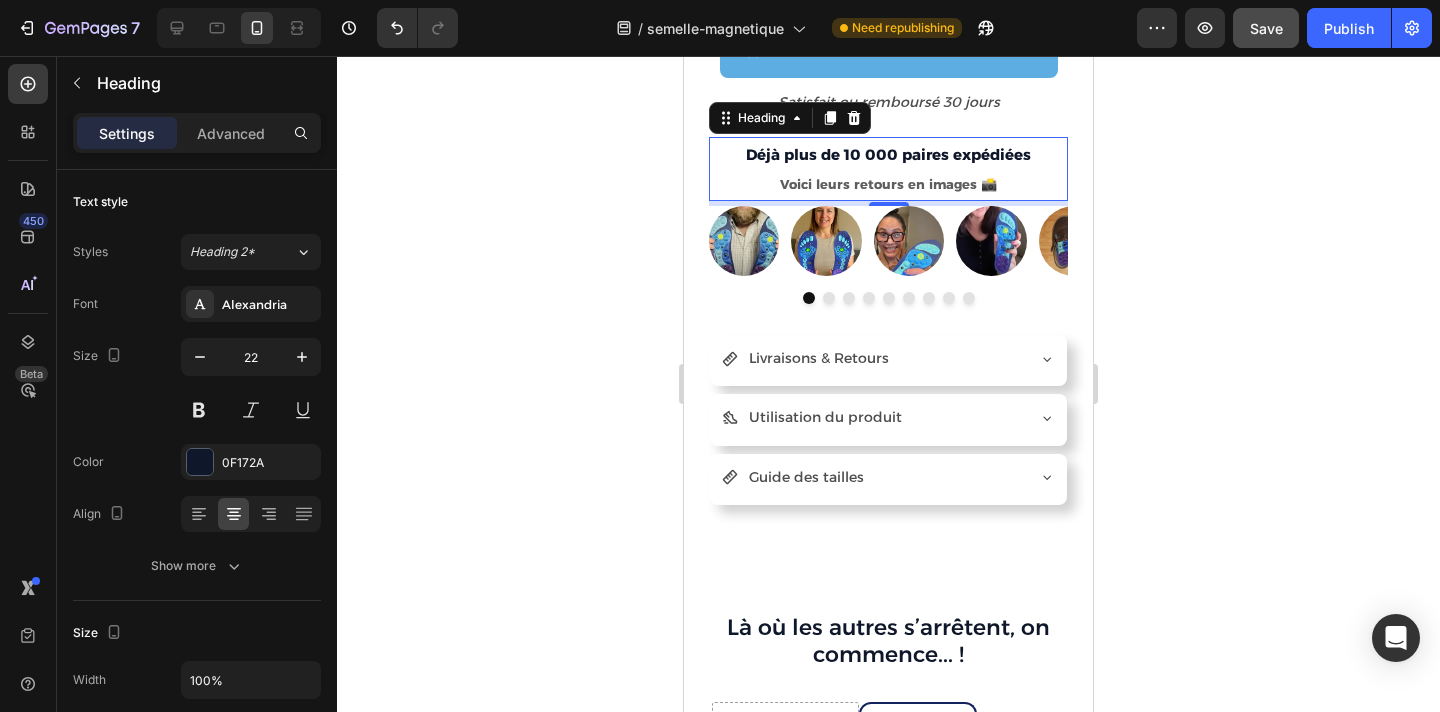 click 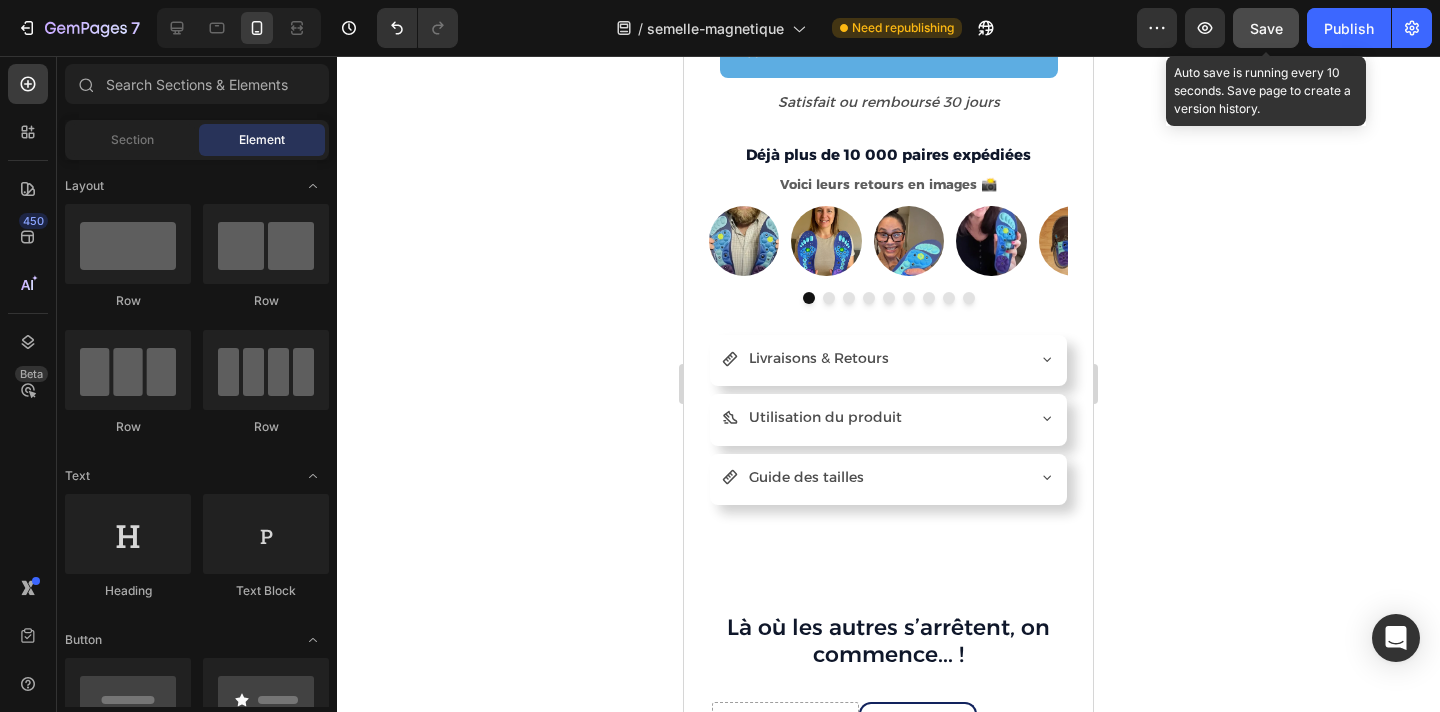 click on "Save" at bounding box center [1266, 28] 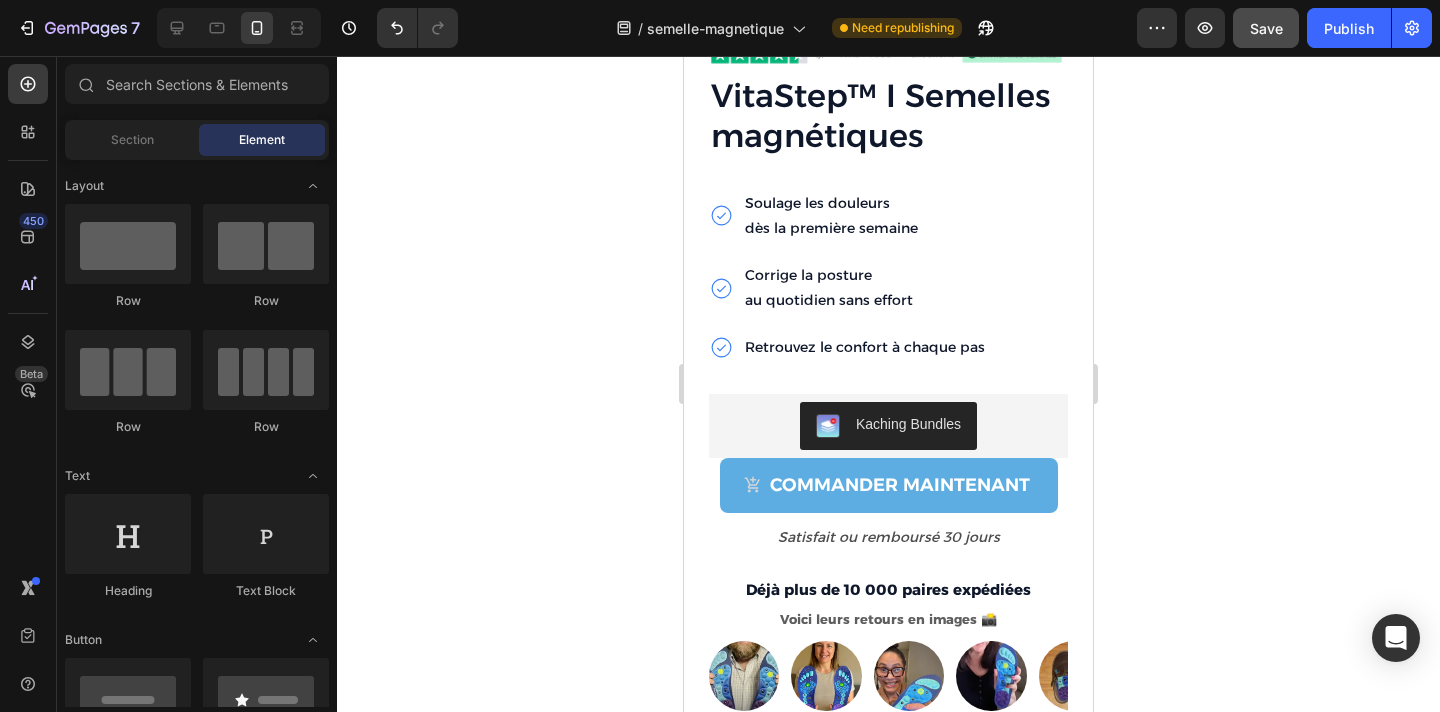 scroll, scrollTop: 4191, scrollLeft: 0, axis: vertical 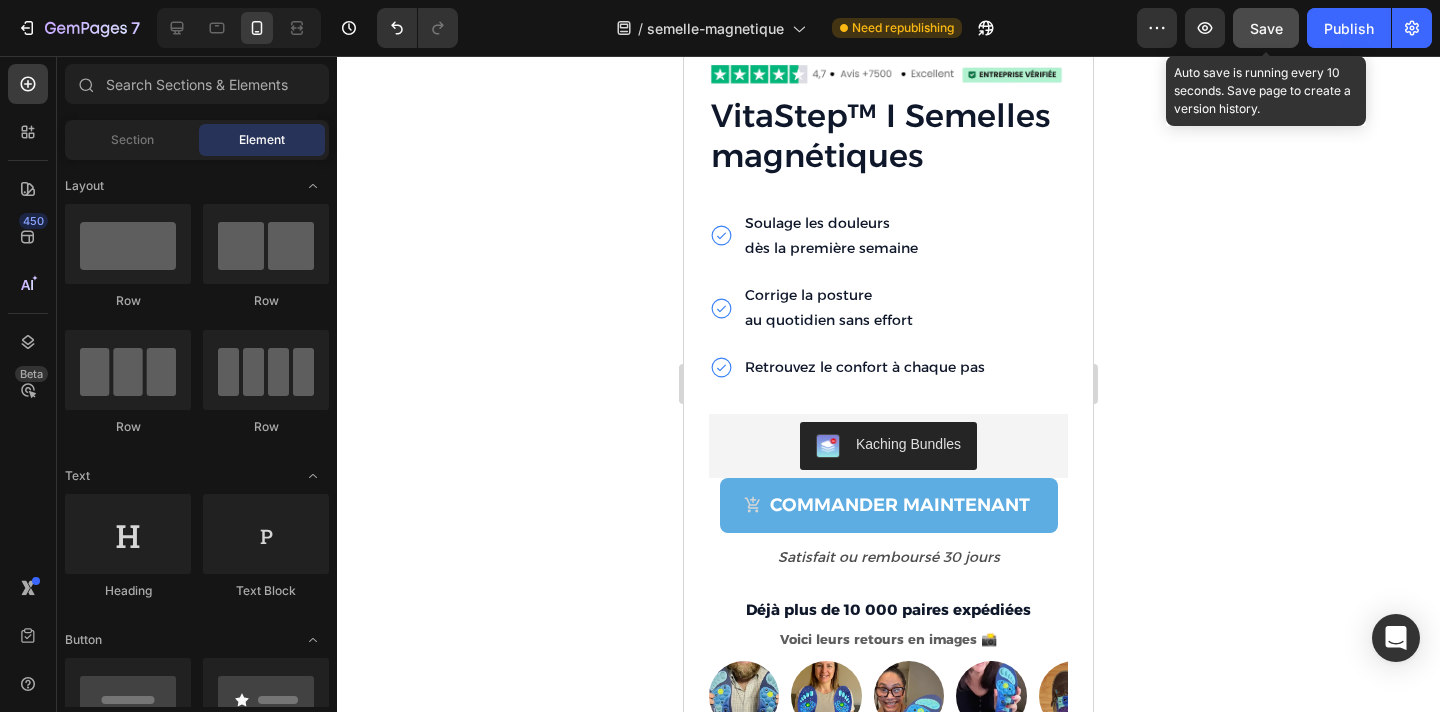 click on "Save" at bounding box center (1266, 28) 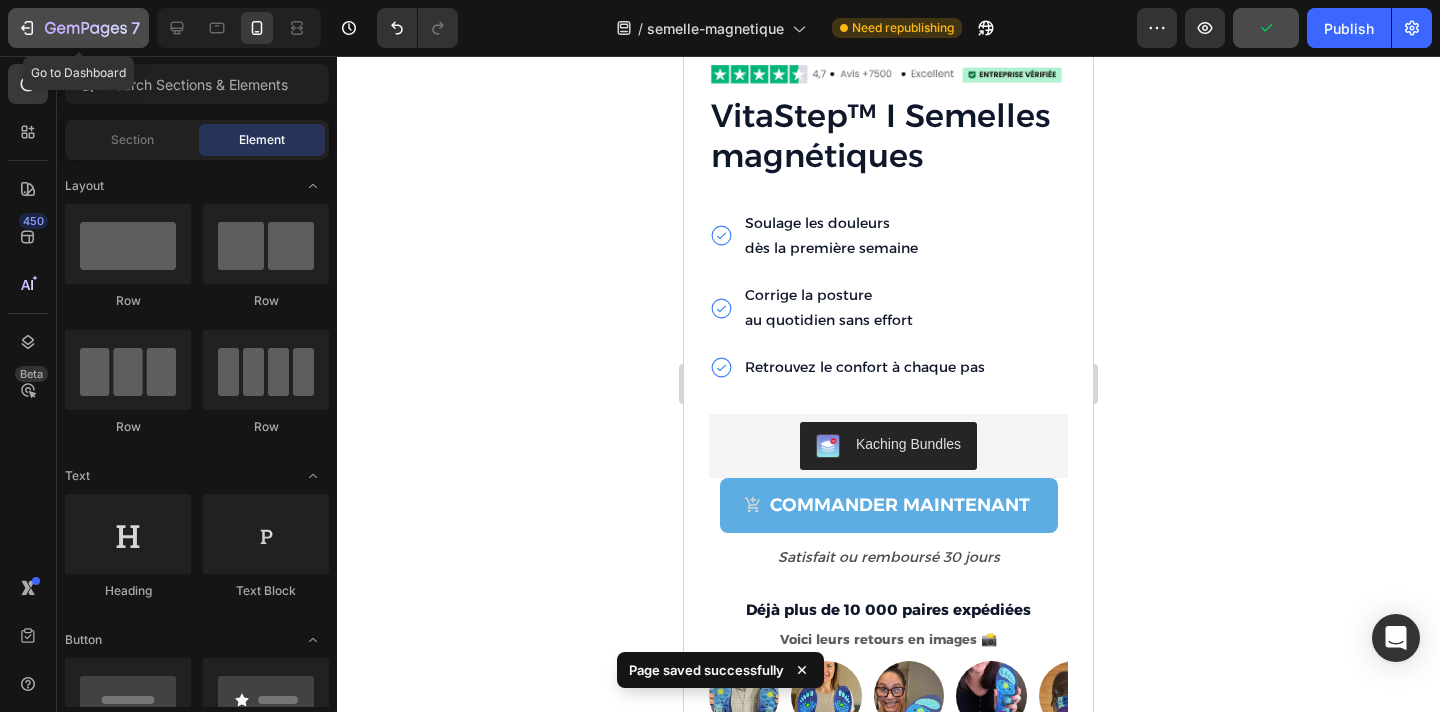 click 